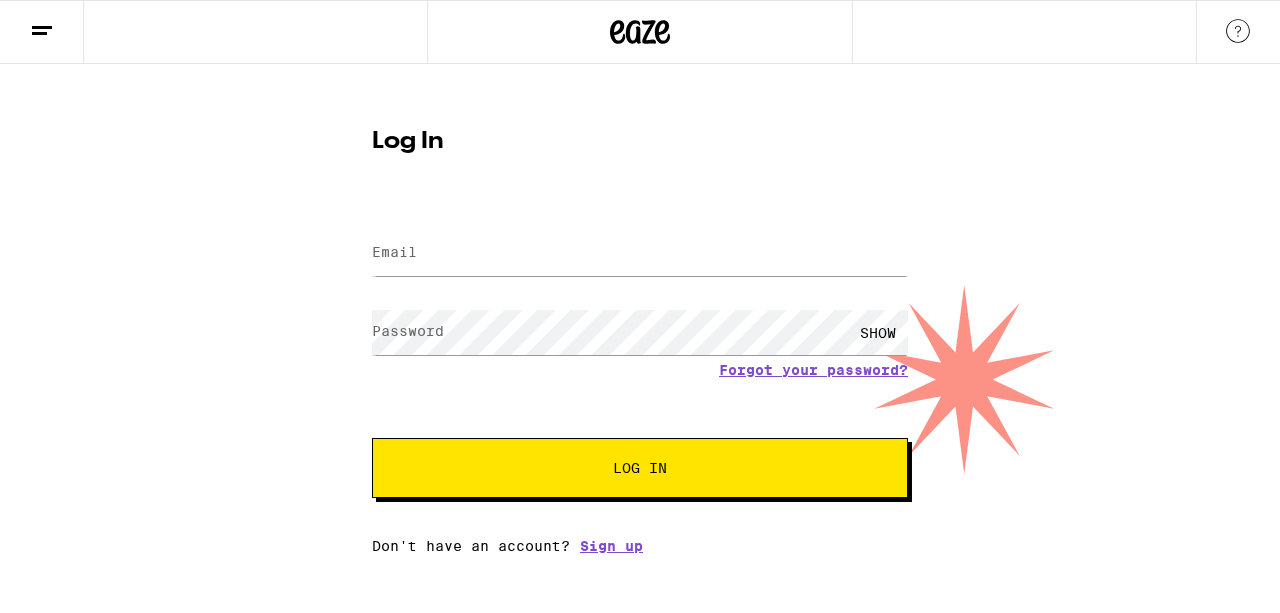 scroll, scrollTop: 0, scrollLeft: 0, axis: both 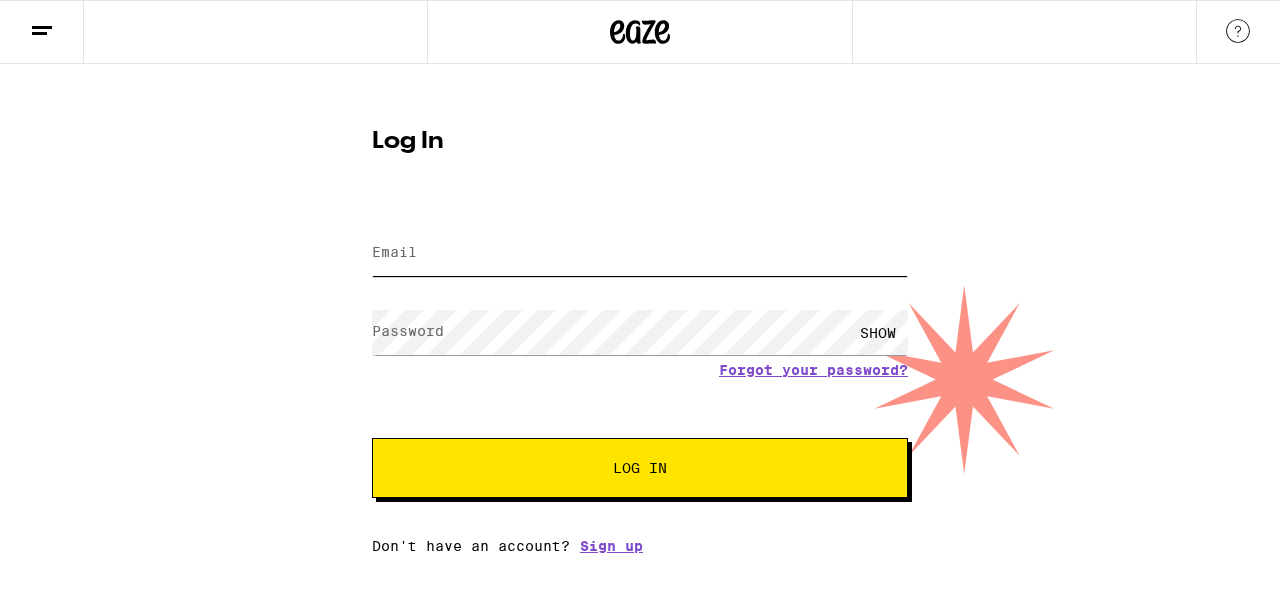 type on "michelle.magdaleno@[EXAMPLE.COM]" 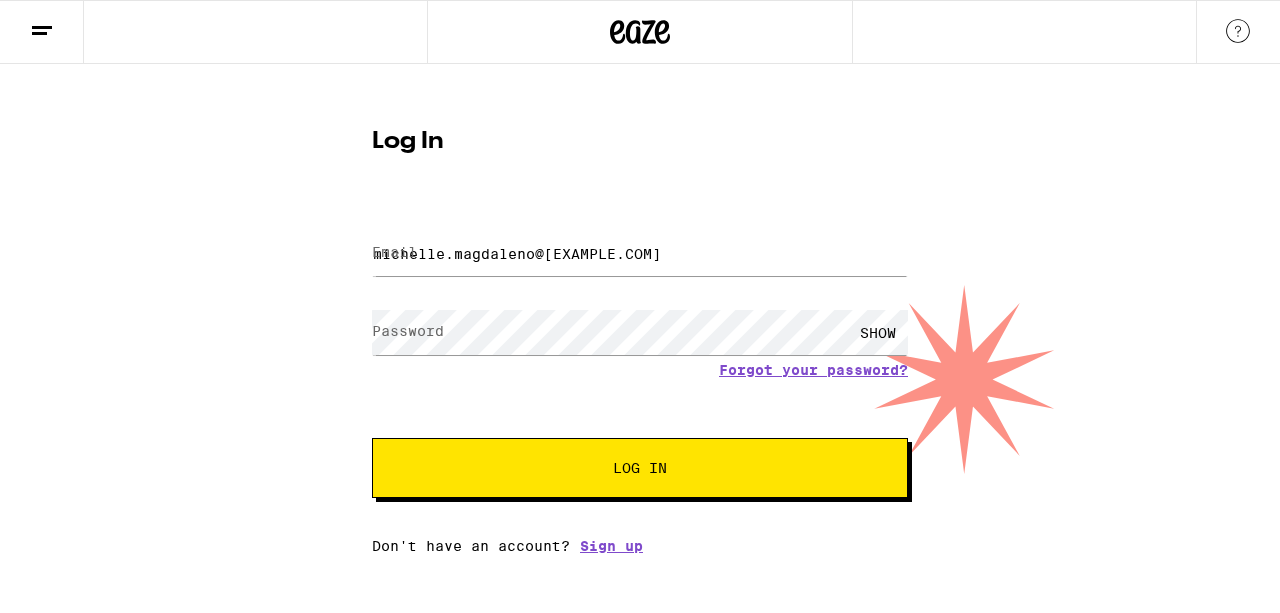 click on "SHOW" at bounding box center [878, 332] 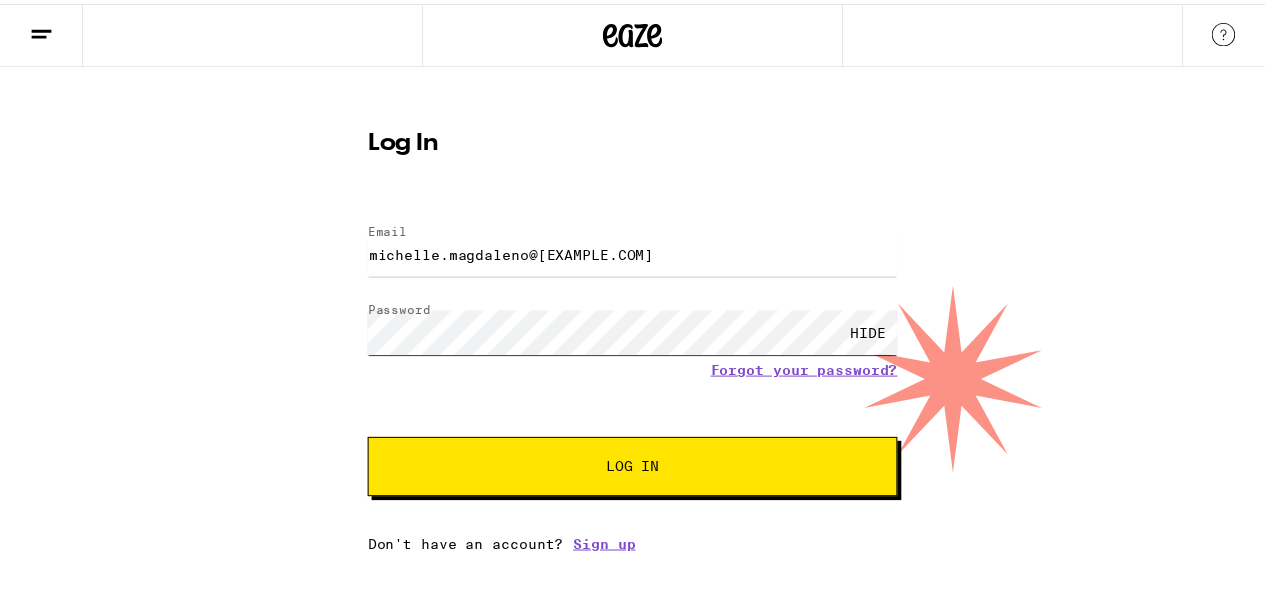 scroll, scrollTop: 0, scrollLeft: 0, axis: both 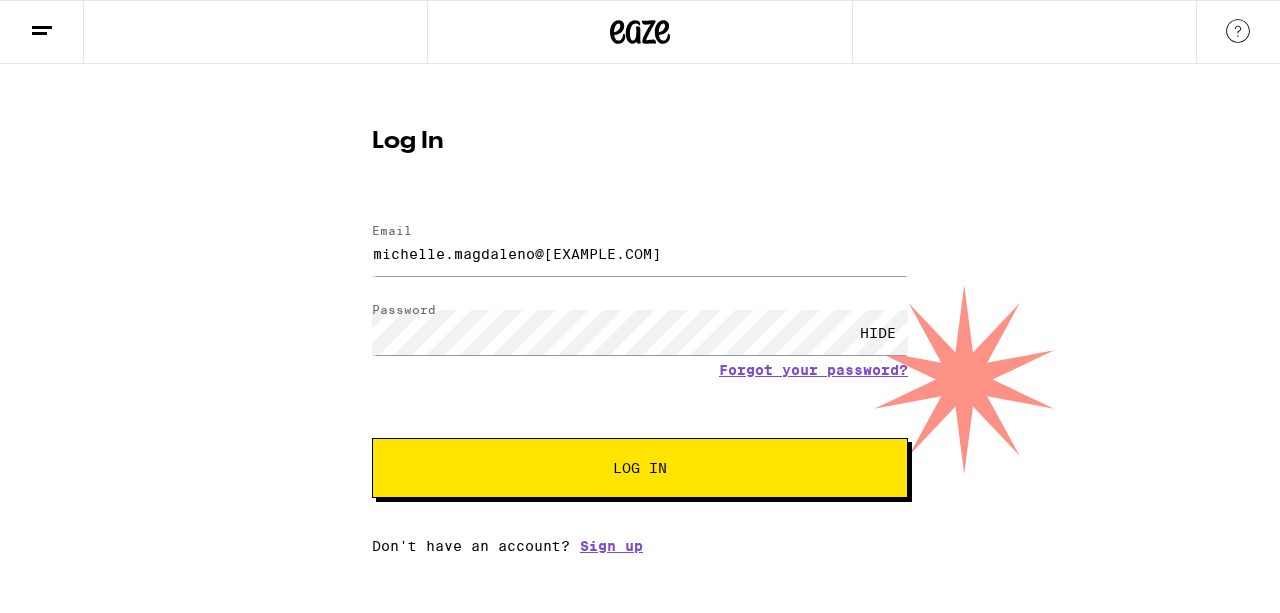 click on "Log In" at bounding box center [640, 468] 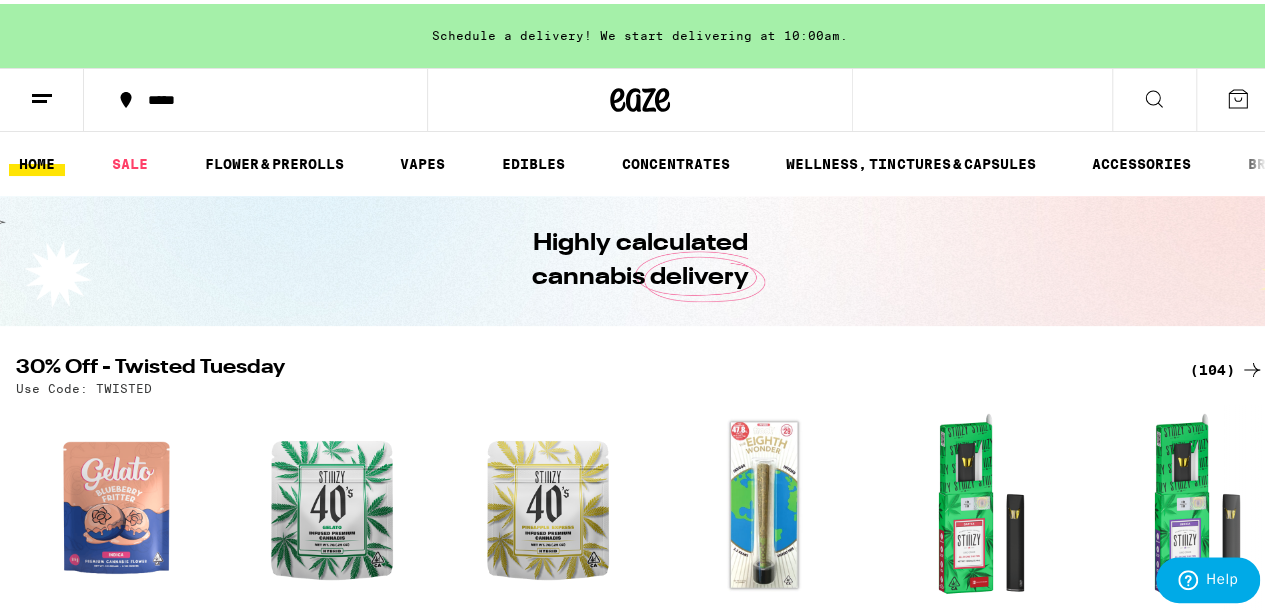 scroll, scrollTop: 0, scrollLeft: 0, axis: both 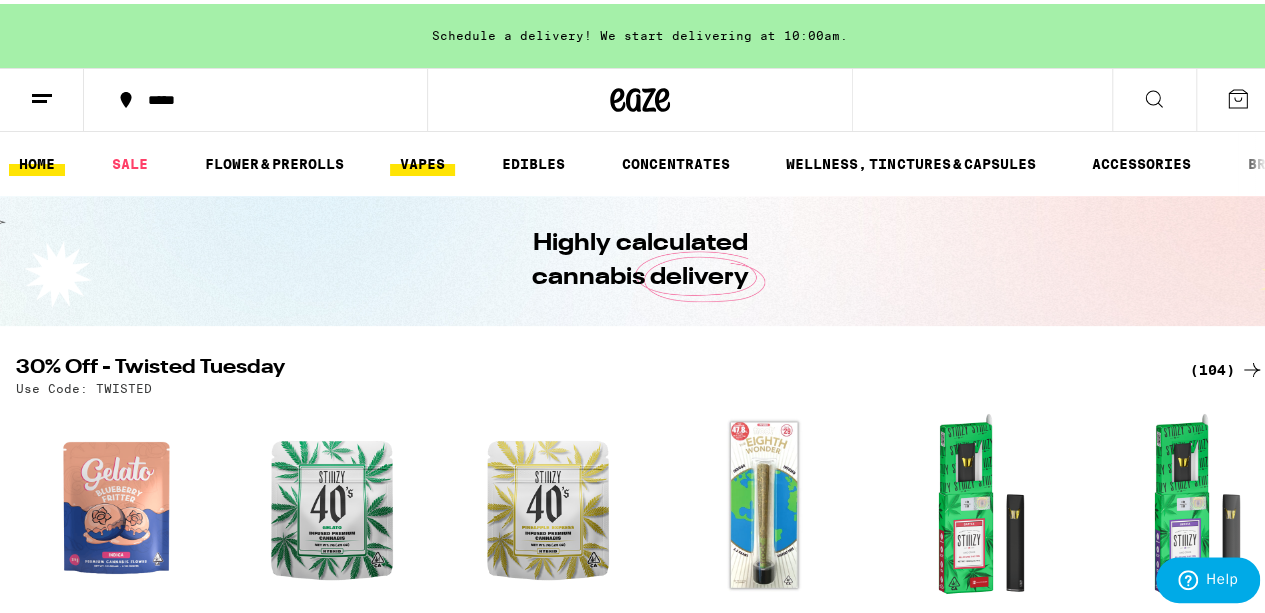 click on "VAPES" at bounding box center (422, 160) 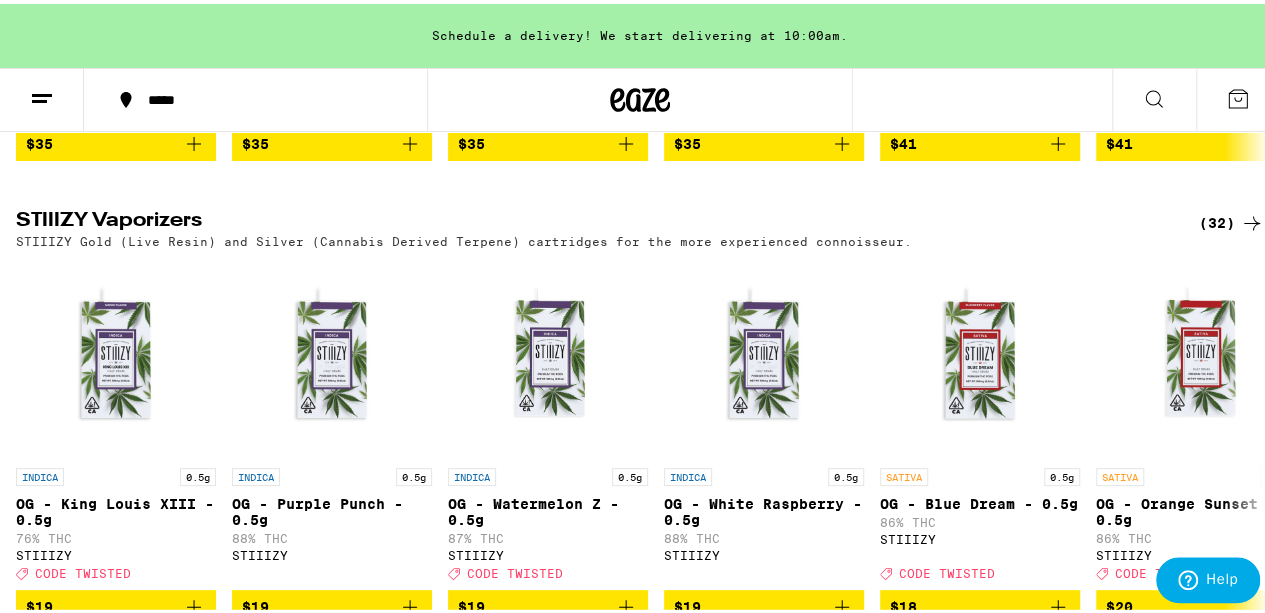 scroll, scrollTop: 1494, scrollLeft: 0, axis: vertical 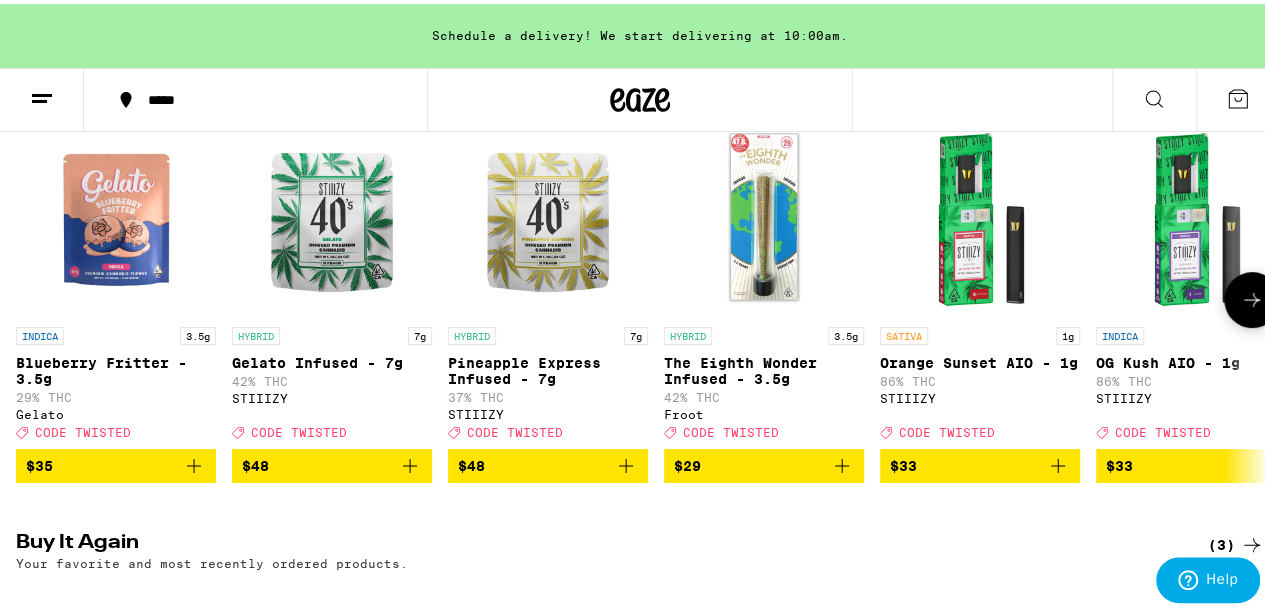 click at bounding box center (980, 213) 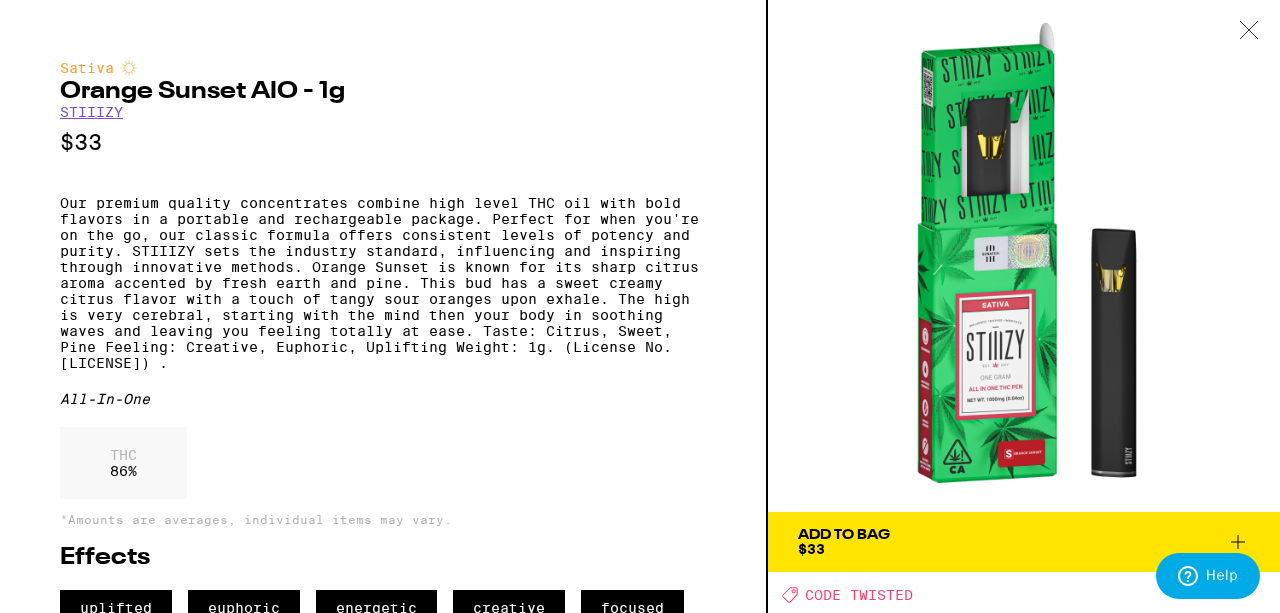 click on "Add To Bag $33" at bounding box center (1024, 542) 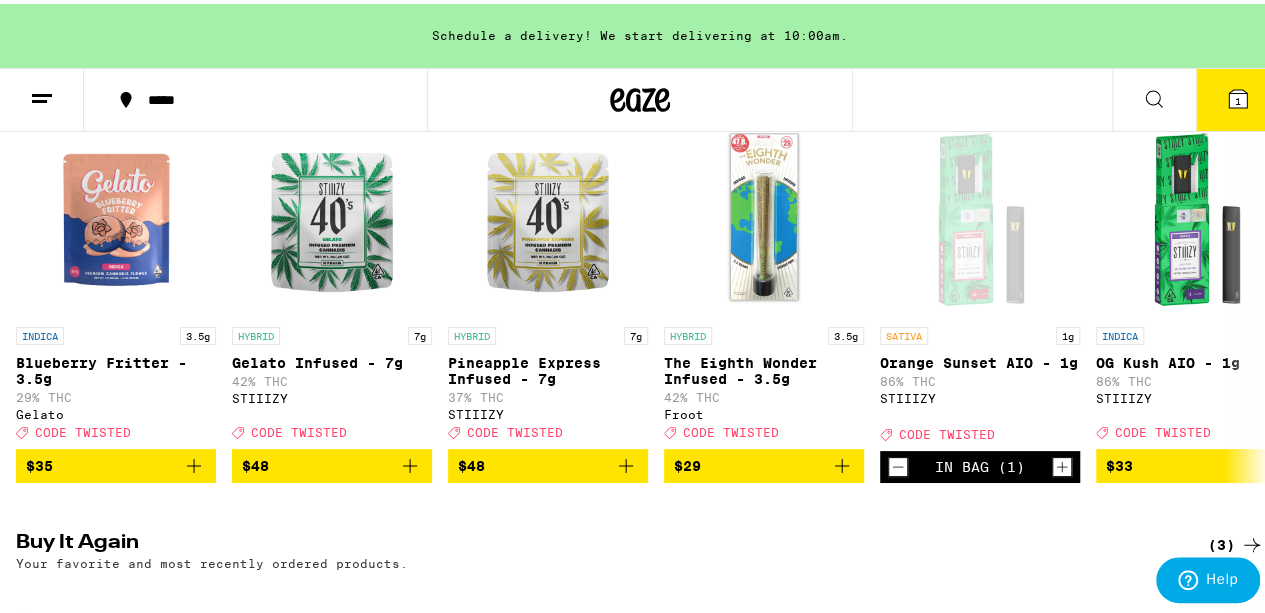 scroll, scrollTop: 0, scrollLeft: 0, axis: both 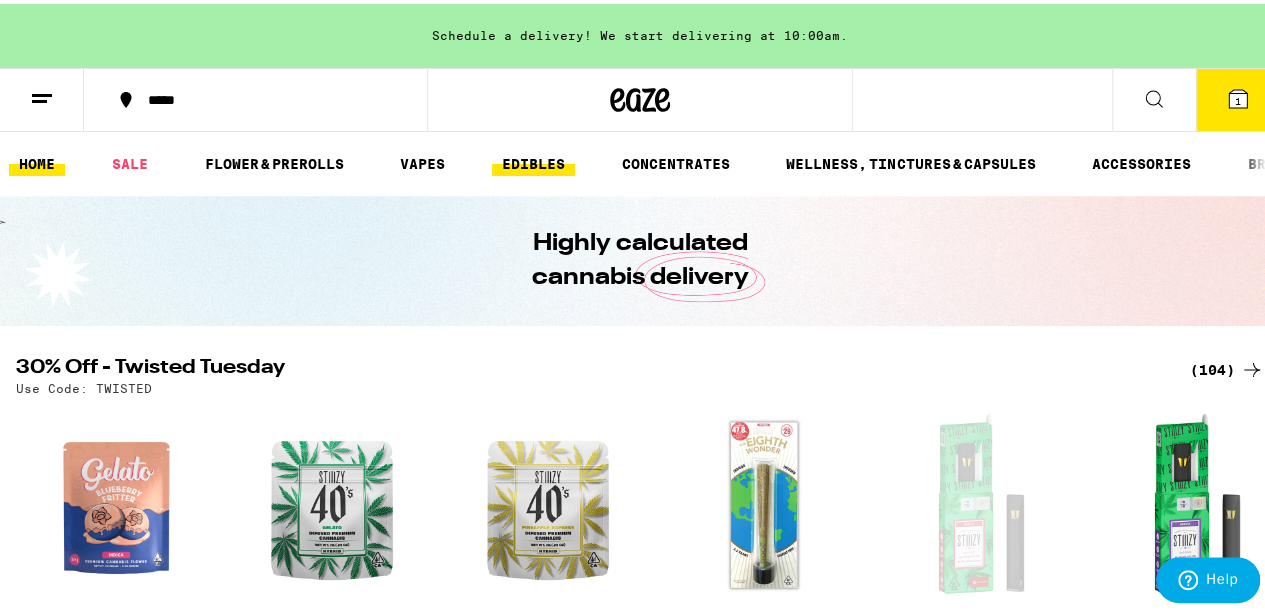 click on "EDIBLES" at bounding box center [533, 160] 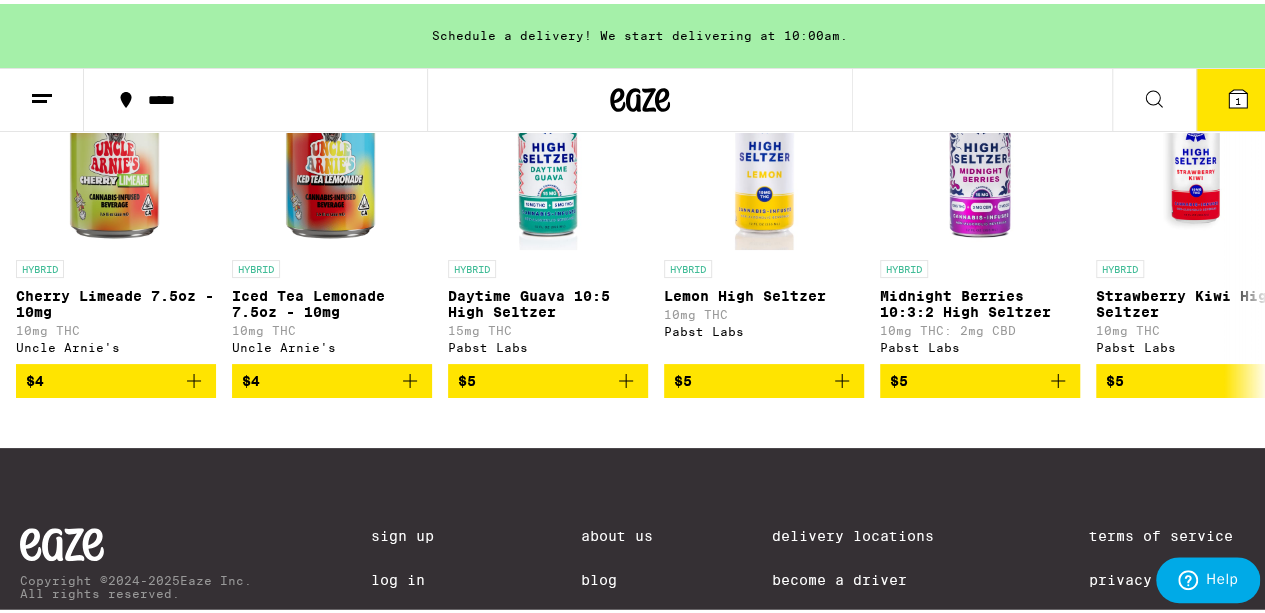 scroll, scrollTop: 1266, scrollLeft: 0, axis: vertical 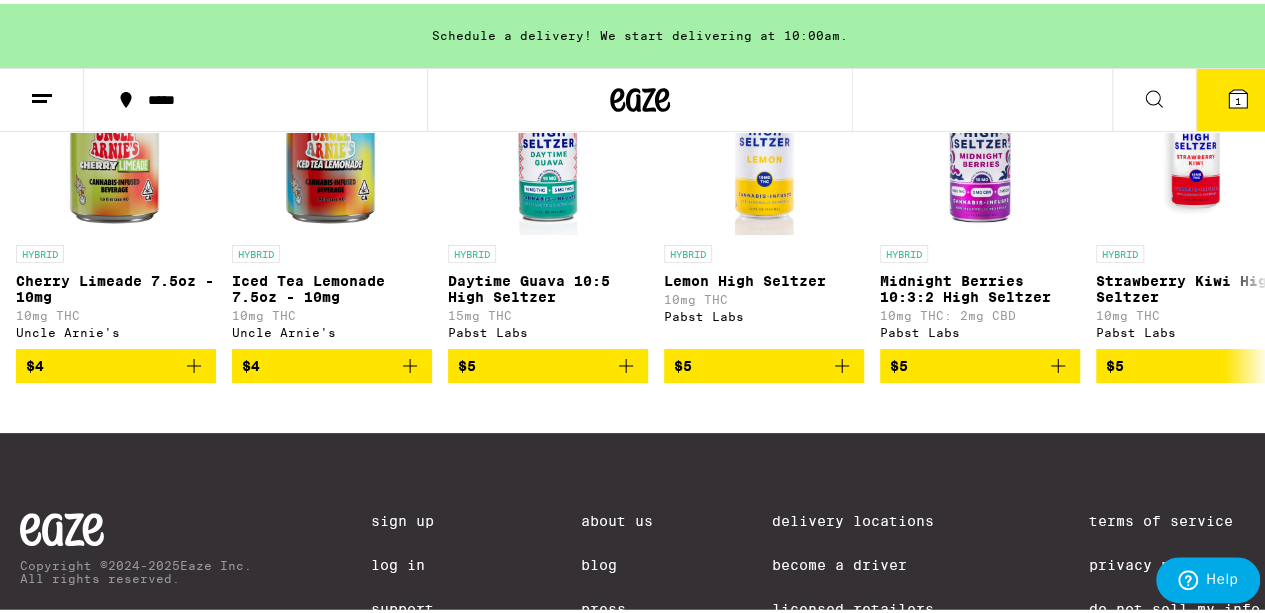 click 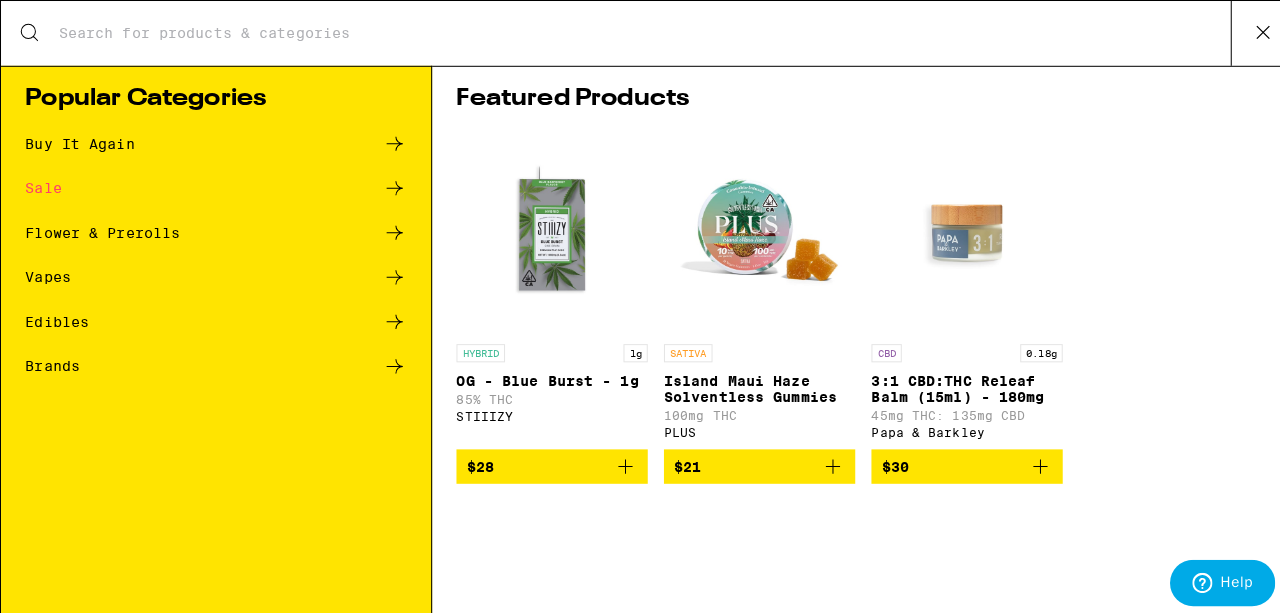 scroll, scrollTop: 0, scrollLeft: 0, axis: both 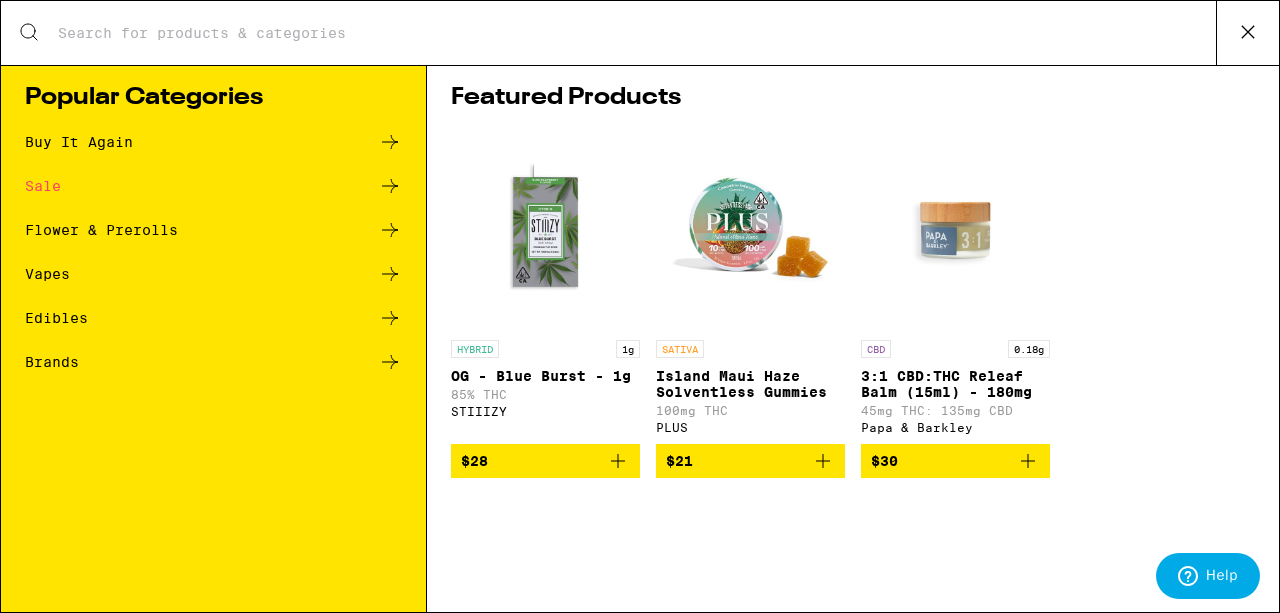 click on "Buy It Again" at bounding box center [79, 142] 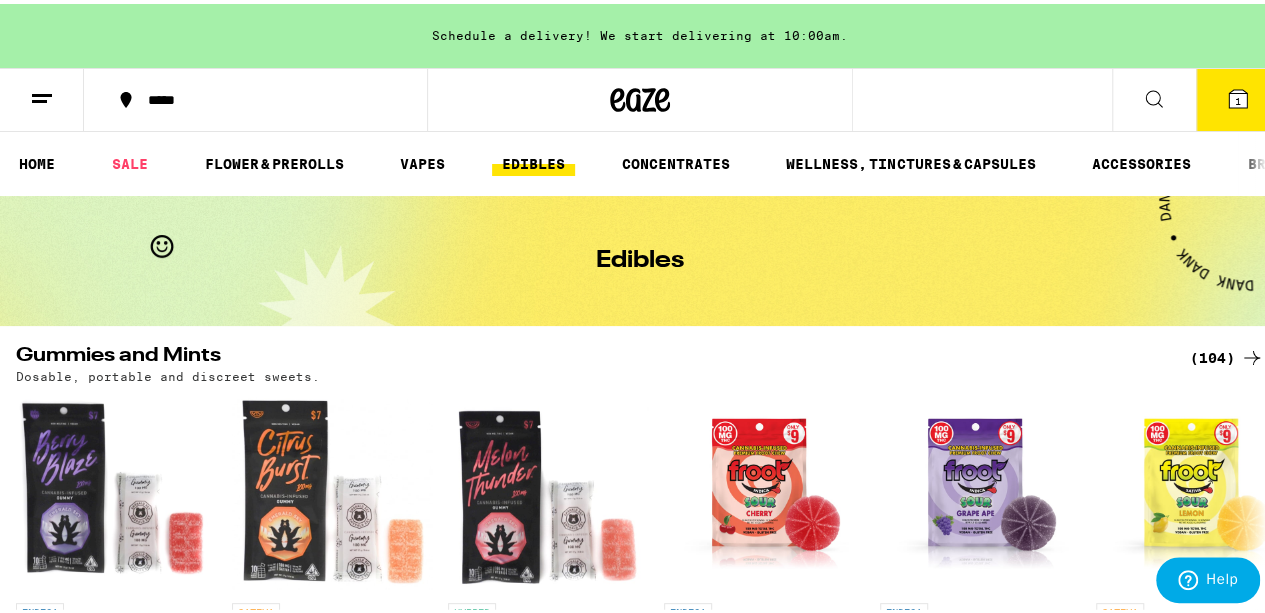 click at bounding box center [1154, 96] 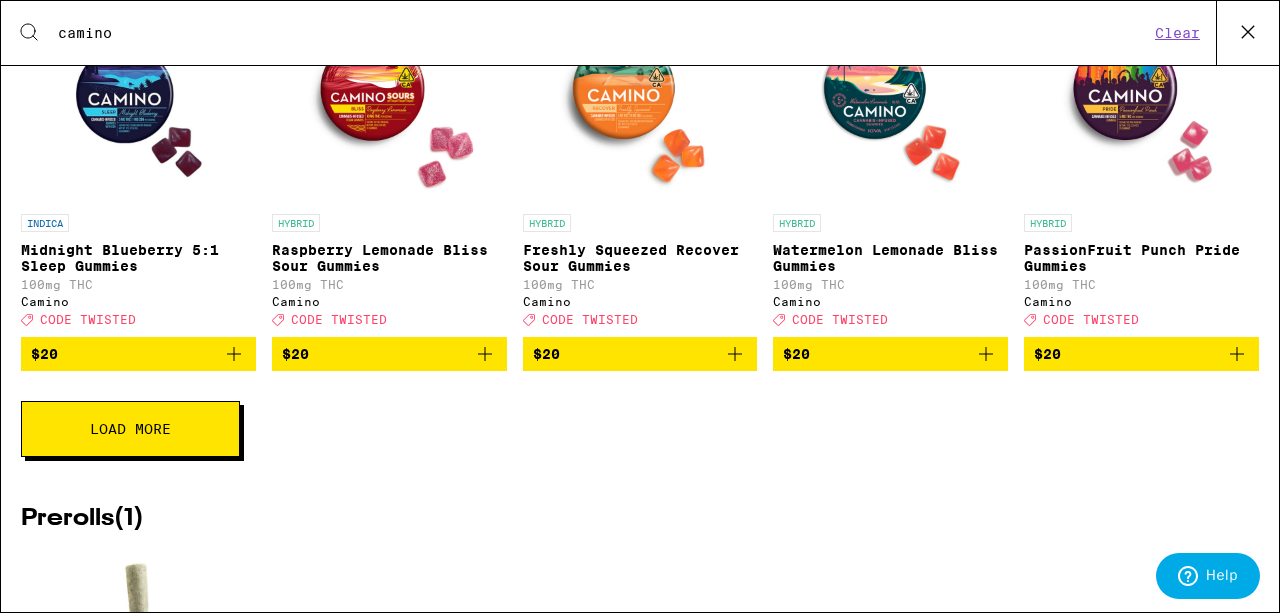 scroll, scrollTop: 829, scrollLeft: 0, axis: vertical 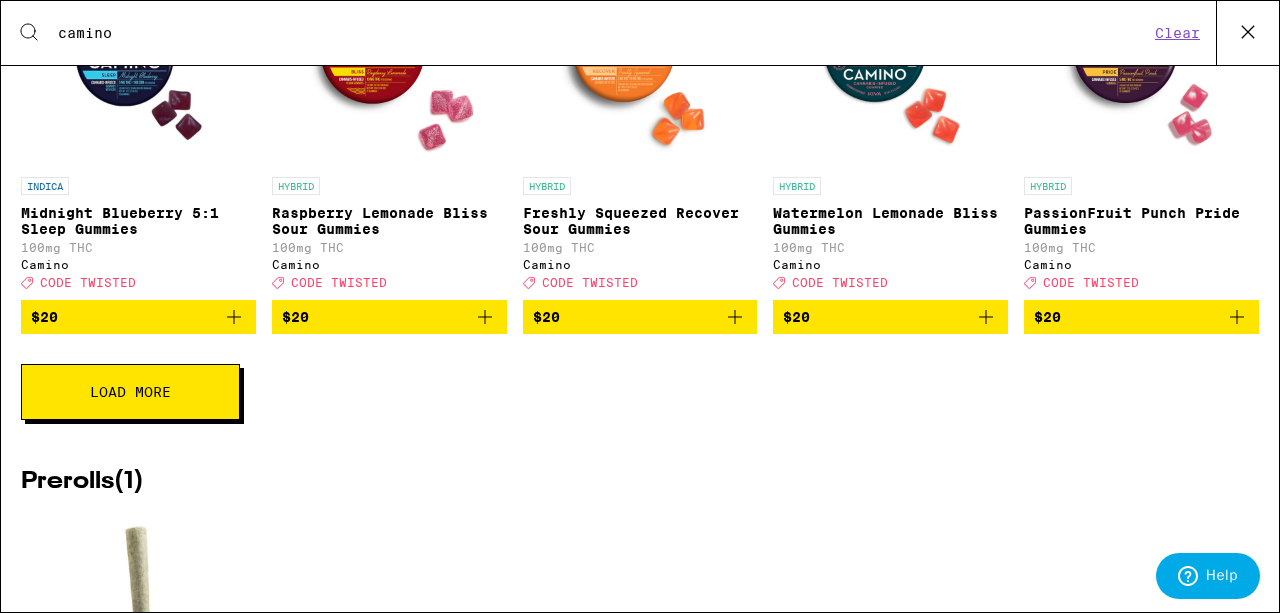 type on "camino" 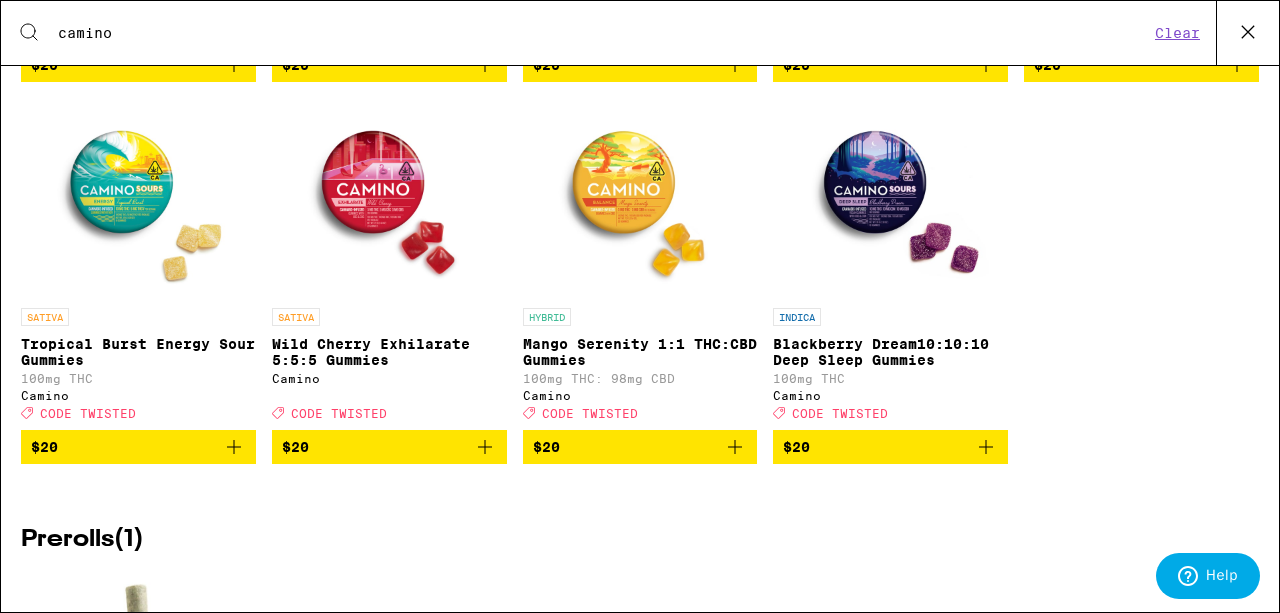 scroll, scrollTop: 1104, scrollLeft: 0, axis: vertical 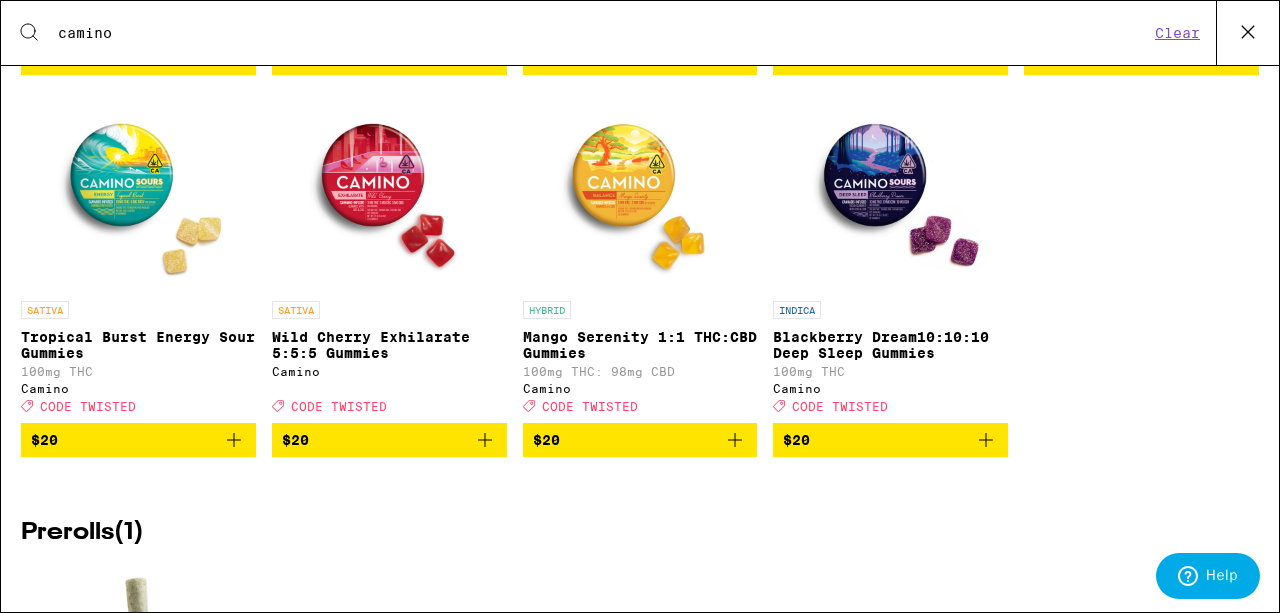 click on "$20" at bounding box center [389, 440] 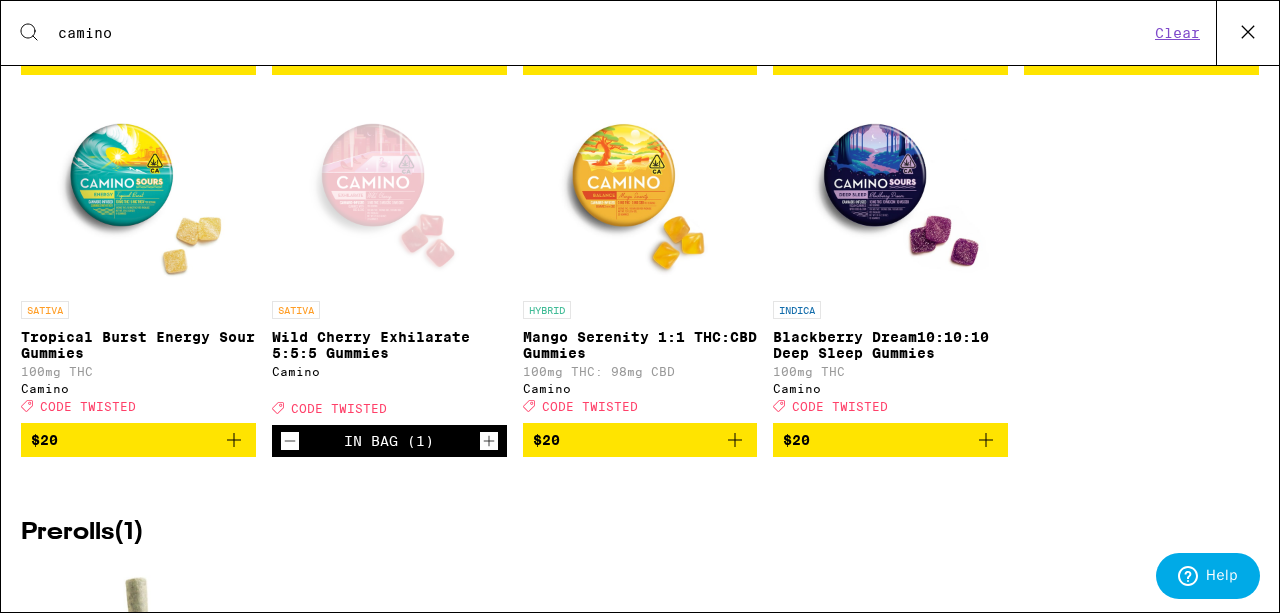 click 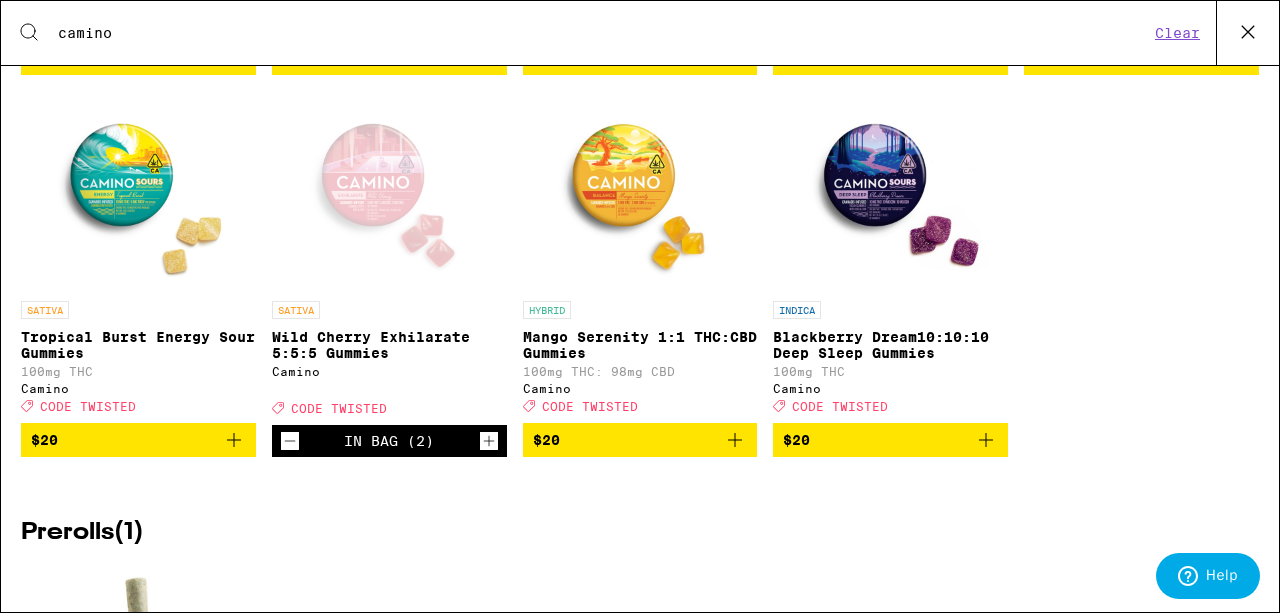 click on "SATIVA Watermelon Spritz Uplifting Sour Gummies 100mg THC Camino Deal Created with Sketch. CODE TWISTED $20 CBD Orchard Peach 1:1 Balance Sours Gummies 100mg THC: 100mg CBD Camino Deal Created with Sketch. CODE TWISTED $20 INDICA Strawberry Sunset Sour Gummies 100mg THC Camino Deal Created with Sketch. CODE TWISTED $20 INDICA Wild Berry Chill Gummies 100mg THC Camino Deal Created with Sketch. CODE TWISTED $20 SATIVA Pineapple Habanero Uplifting Gummies 100mg THC Camino Deal Created with Sketch. CODE TWISTED $20 INDICA Midnight Blueberry 5:1 Sleep Gummies 100mg THC Camino Deal Created with Sketch. CODE TWISTED $20 HYBRID Raspberry Lemonade Bliss Sour Gummies 100mg THC Camino Deal Created with Sketch. CODE TWISTED $20 HYBRID Freshly Squeezed Recover Sour Gummies 100mg THC Camino Deal Created with Sketch. CODE TWISTED $20 HYBRID Watermelon Lemonade Bliss Gummies 100mg THC Camino Deal Created with Sketch. CODE TWISTED $20 HYBRID PassionFruit Punch Pride Gummies 100mg THC Camino Deal Created with Sketch. $20 Deal" at bounding box center (640, -94) 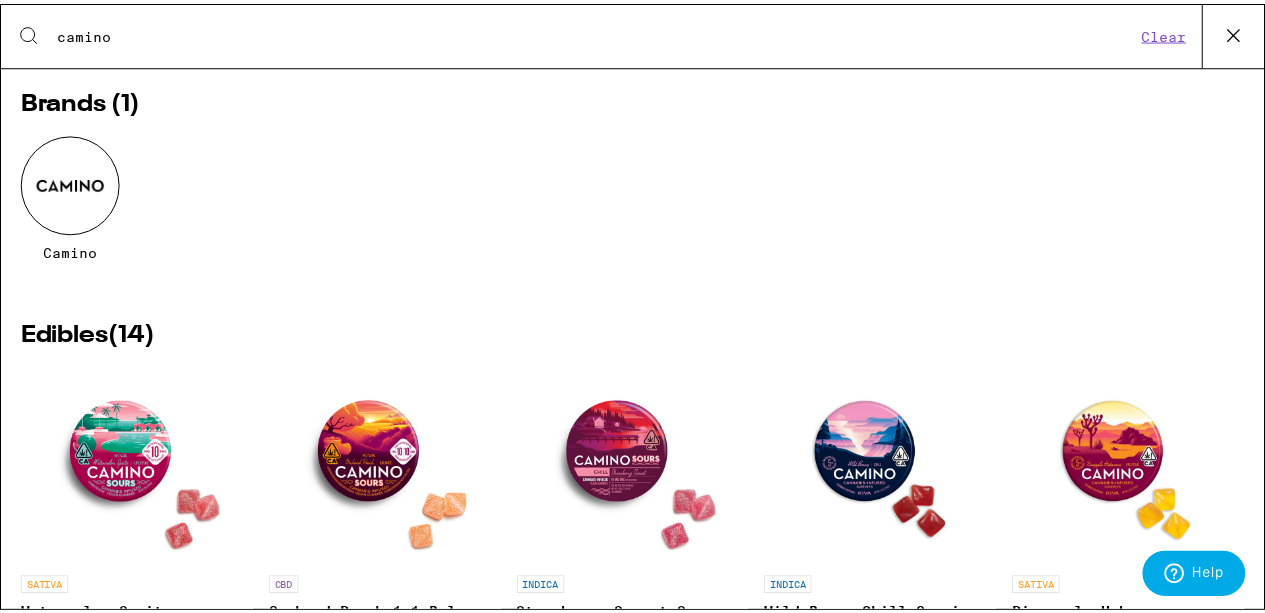 scroll, scrollTop: 0, scrollLeft: 0, axis: both 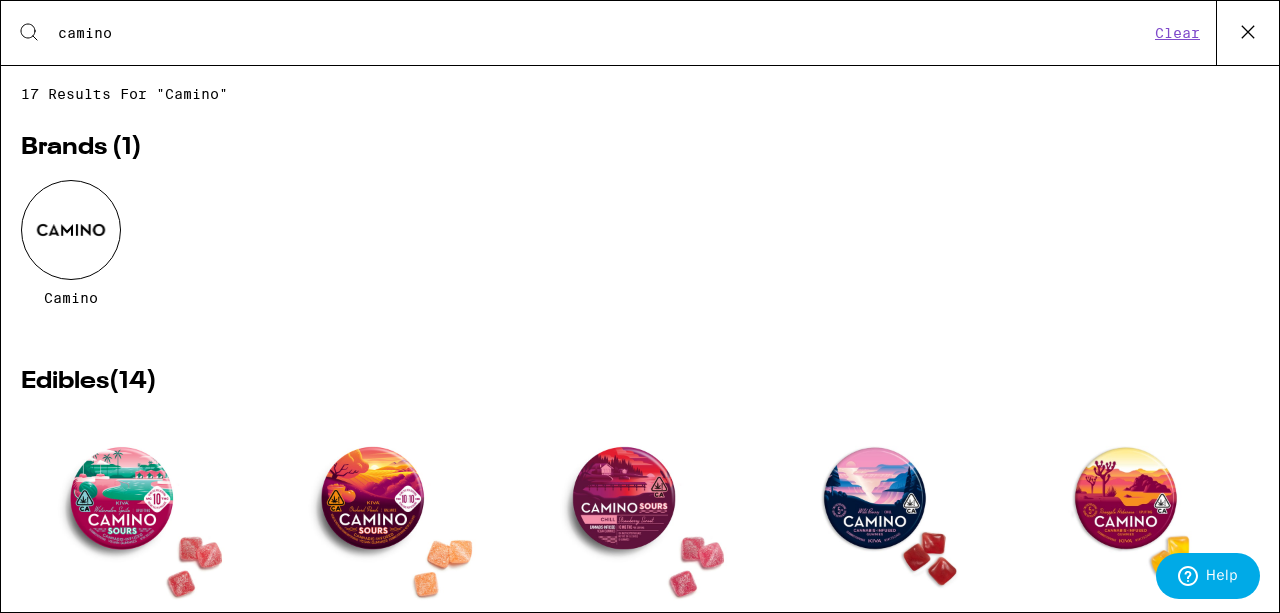 click at bounding box center (1247, 33) 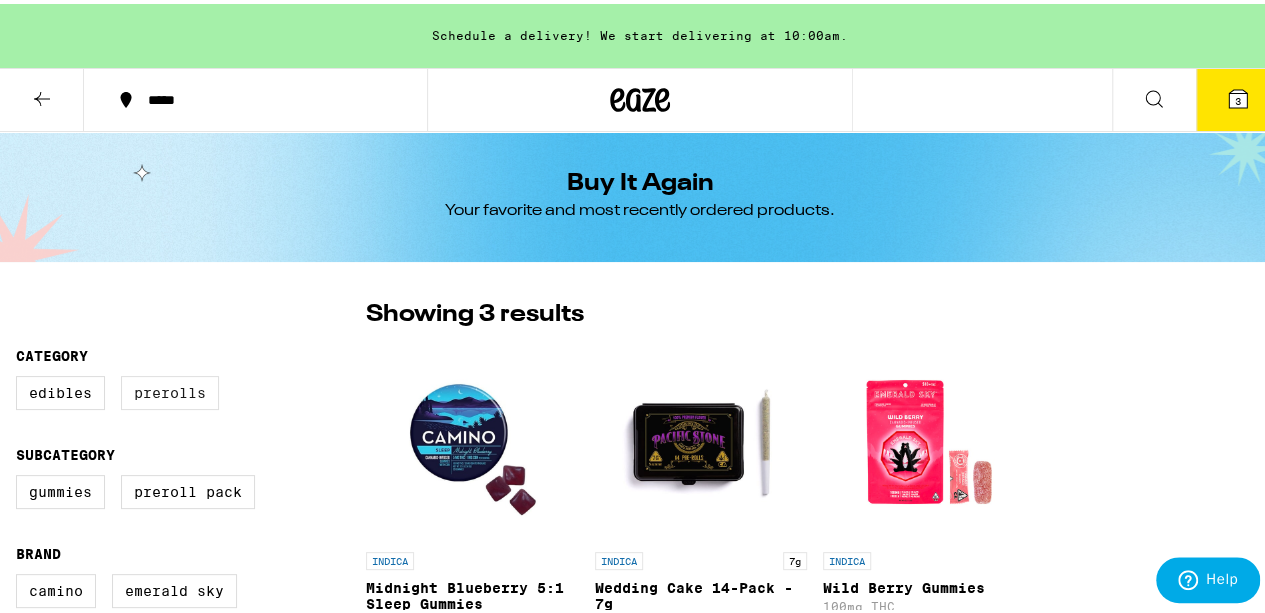 click on "Prerolls" at bounding box center [170, 389] 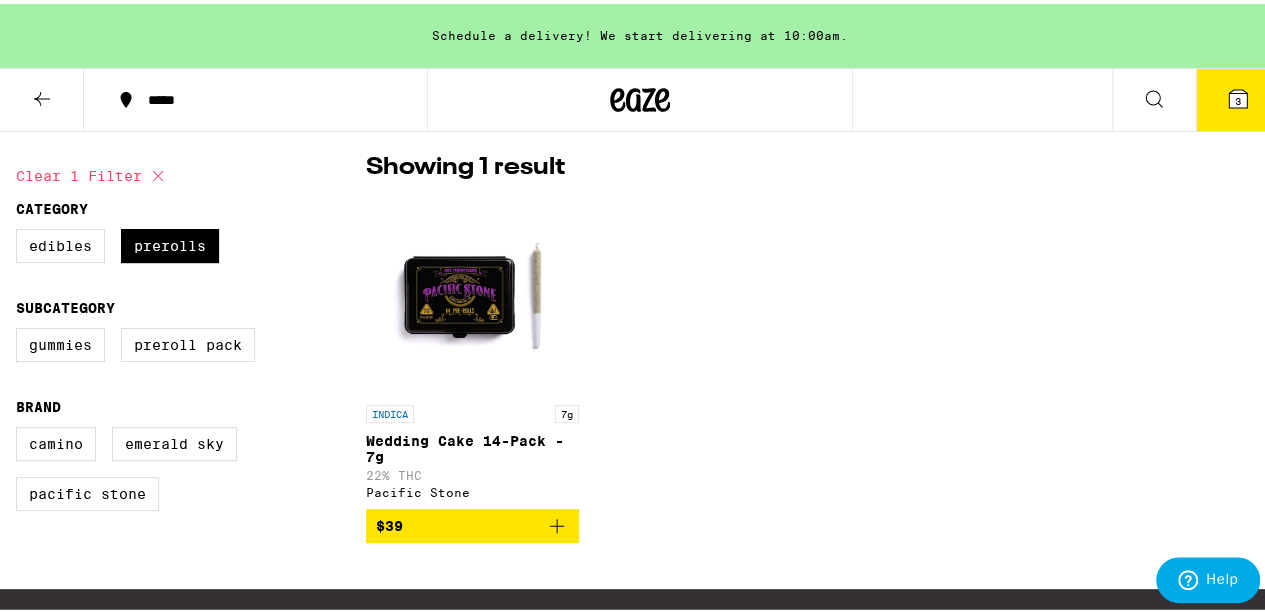 scroll, scrollTop: 0, scrollLeft: 0, axis: both 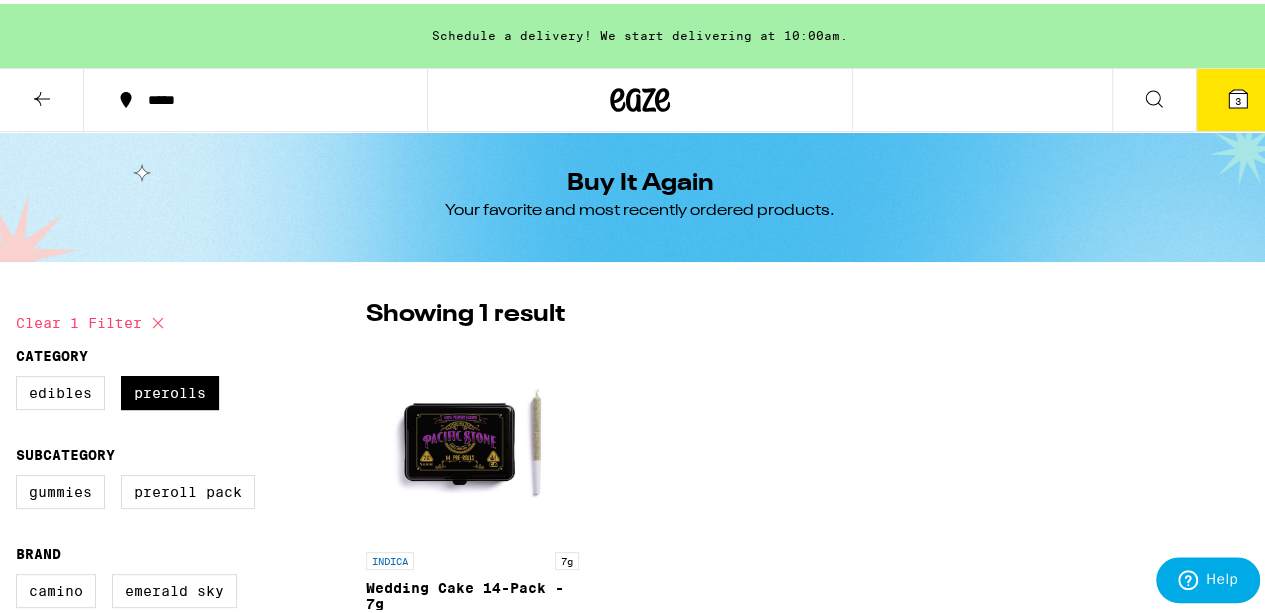 click 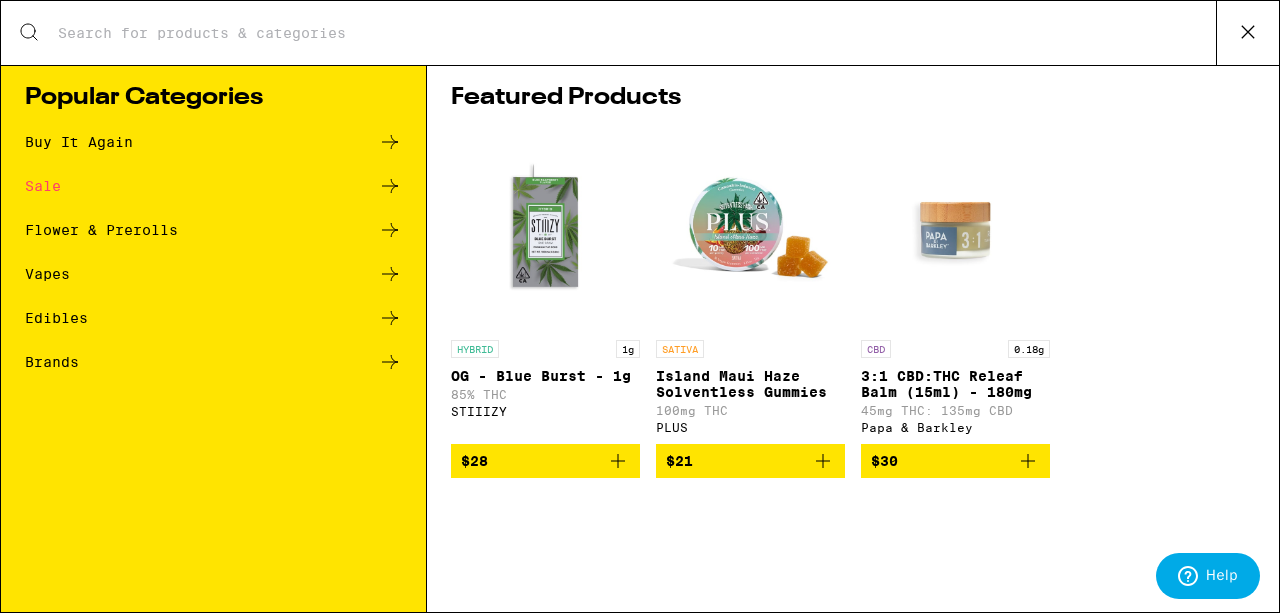 click on "Flower & Prerolls" at bounding box center [101, 230] 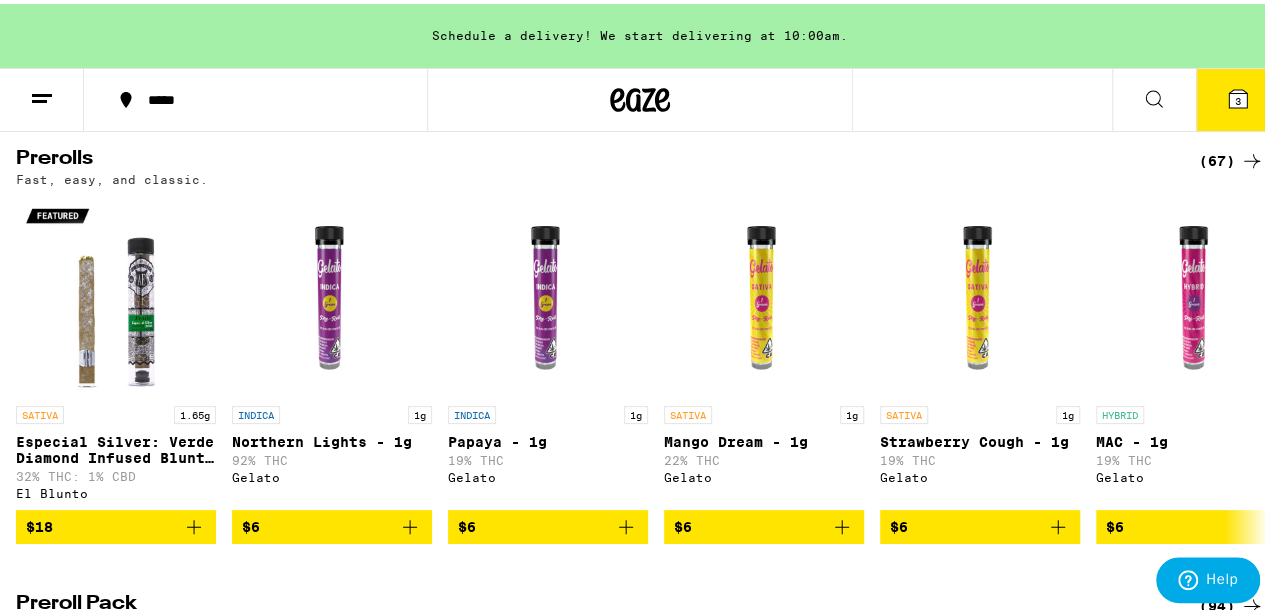 scroll, scrollTop: 1114, scrollLeft: 0, axis: vertical 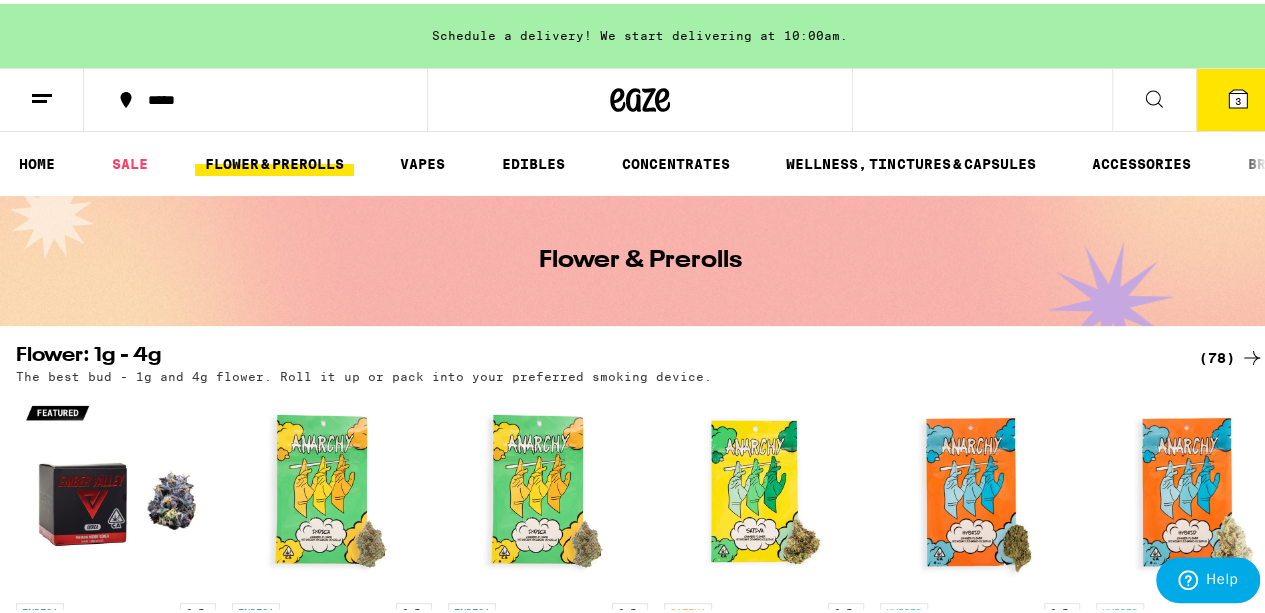 click 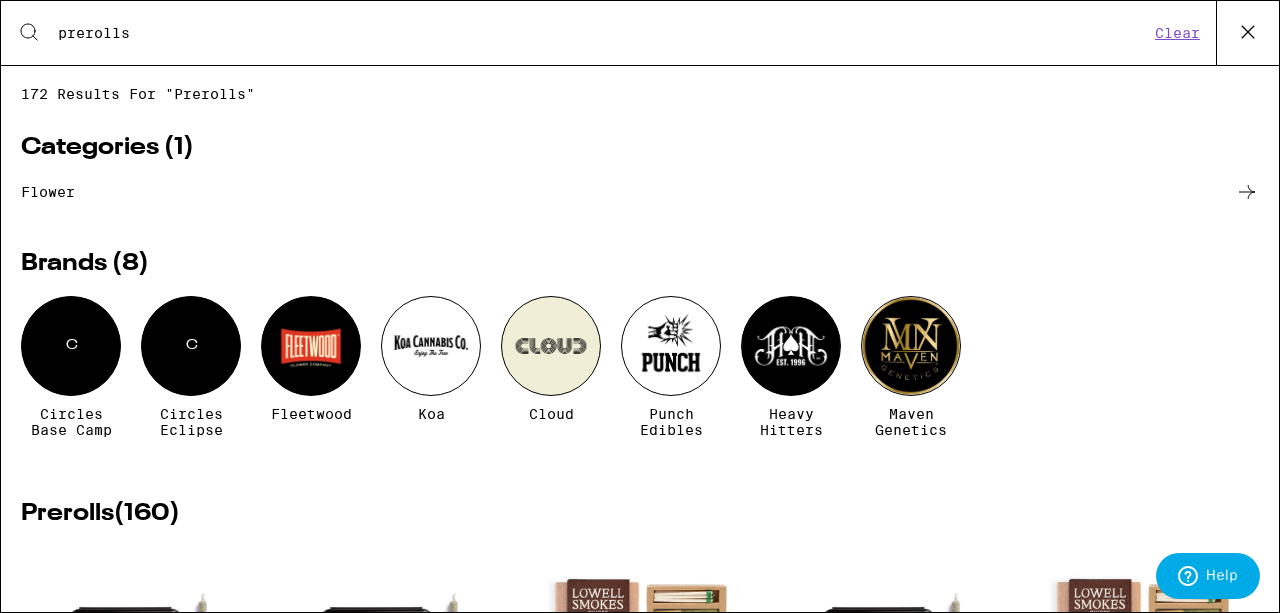 type on "prerolls" 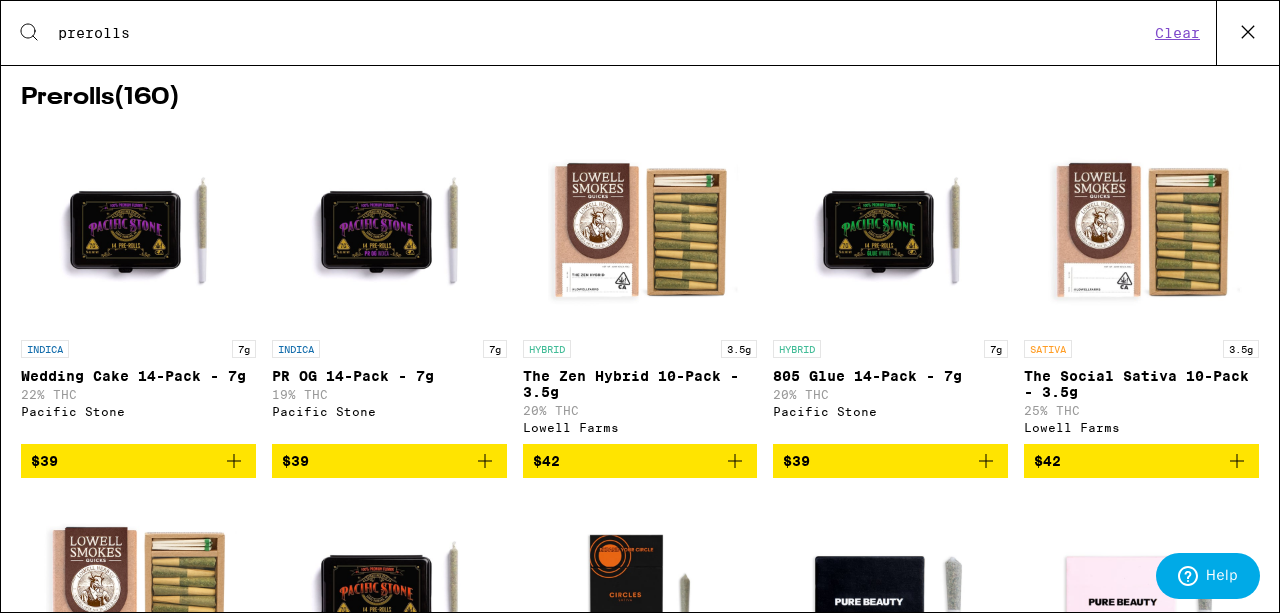 scroll, scrollTop: 418, scrollLeft: 0, axis: vertical 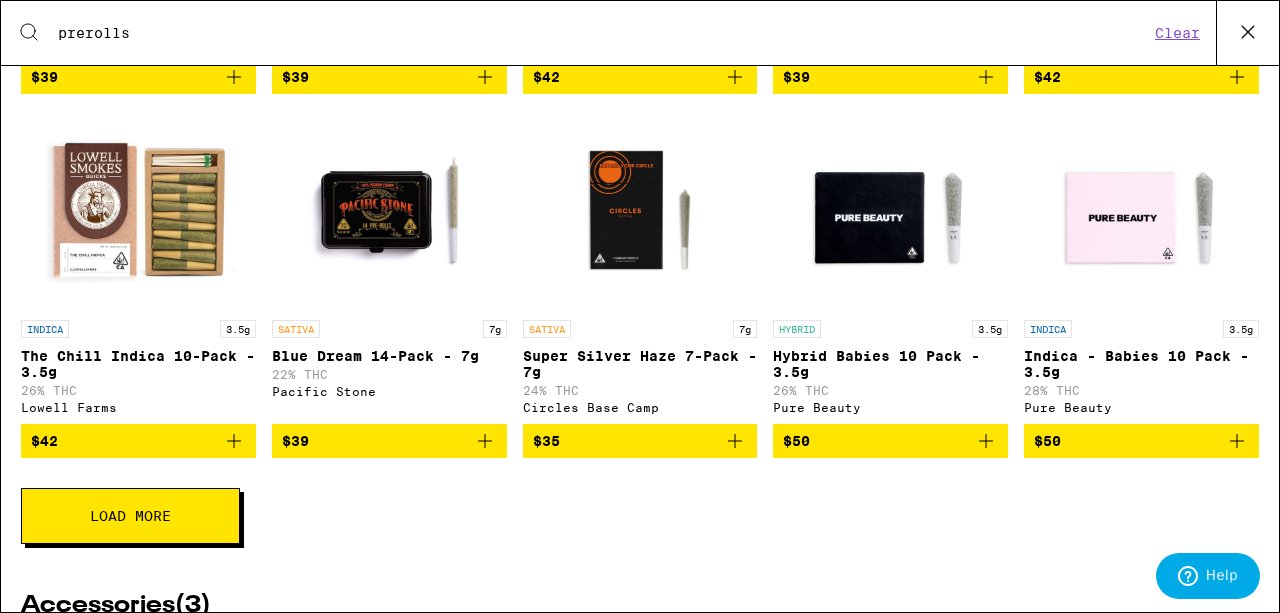 click on "Load More" at bounding box center [130, 516] 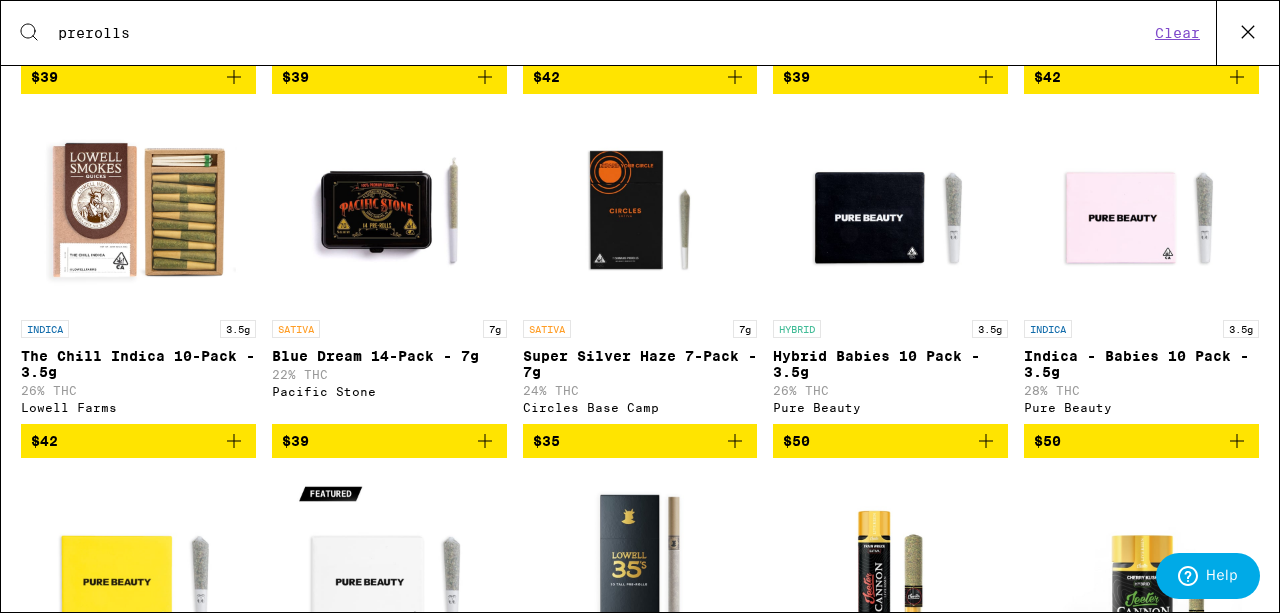 drag, startPoint x: 1279, startPoint y: 311, endPoint x: 1266, endPoint y: 305, distance: 14.3178215 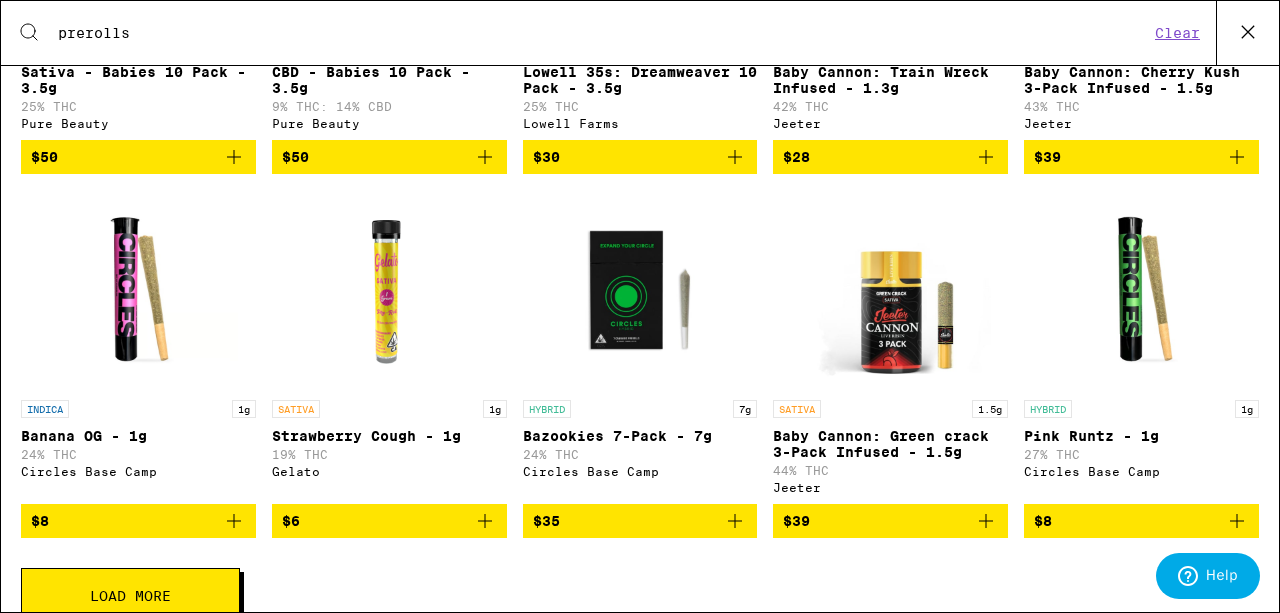 scroll, scrollTop: 1471, scrollLeft: 0, axis: vertical 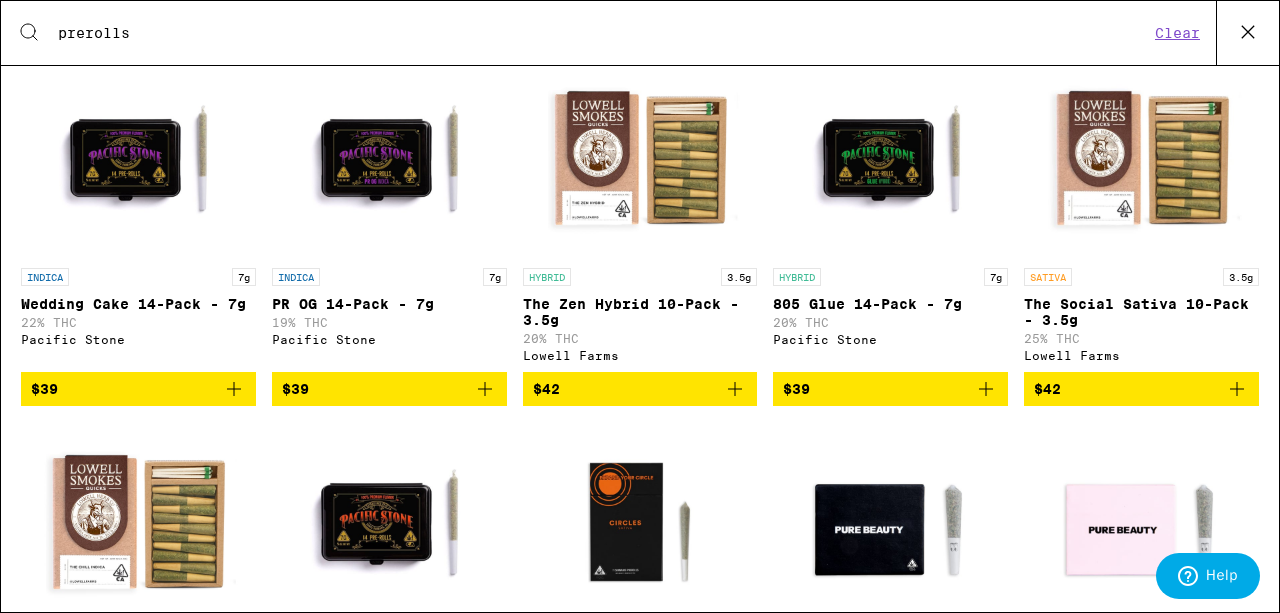 click on "INDICA 7g Wedding Cake 14-Pack - 7g 22% THC Pacific Stone $39 INDICA 7g PR OG 14-Pack - 7g 19% THC Pacific Stone $39 HYBRID 3.5g The Zen Hybrid 10-Pack - 3.5g 20% THC Lowell Farms $42 HYBRID 7g 805 Glue 14-Pack - 7g 20% THC Pacific Stone $39 SATIVA 3.5g The Social Sativa 10-Pack - 3.5g 25% THC Lowell Farms $42 INDICA 3.5g The Chill Indica 10-Pack - 3.5g 26% THC Lowell Farms $42 SATIVA 7g Blue Dream 14-Pack - 7g 22% THC Pacific Stone $39 SATIVA 7g Super Silver Haze 7-Pack - 7g 24% THC Circles Base Camp $35 HYBRID 3.5g Hybrid Babies 10 Pack - 3.5g 26% THC Pure Beauty $50 INDICA 3.5g Indica - Babies 10 Pack - 3.5g 28% THC Pure Beauty $50 SATIVA 3.5g Sativa - Babies 10 Pack - 3.5g 25% THC Pure Beauty $50 CBD 3.5g CBD - Babies 10 Pack - 3.5g 9% THC: 14% CBD Pure Beauty $50 INDICA 3.5g Lowell 35s: Dreamweaver 10 Pack - 3.5g 25% THC Lowell Farms $30 SATIVA 1.3g Baby Cannon: Train Wreck Infused - 1.3g 42% THC Jeeter $28 HYBRID 1.5g Baby Cannon: Cherry Kush 3-Pack Infused - 1.5g 43% THC Jeeter $39 INDICA 1g 24% THC $8" at bounding box center [640, 793] 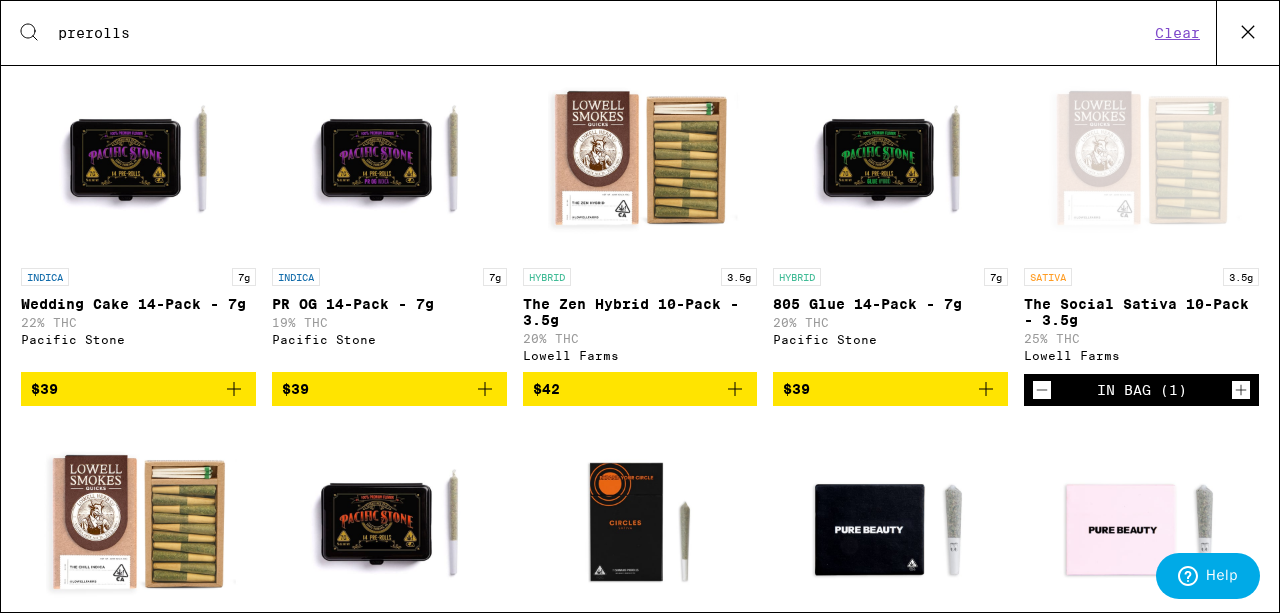 click 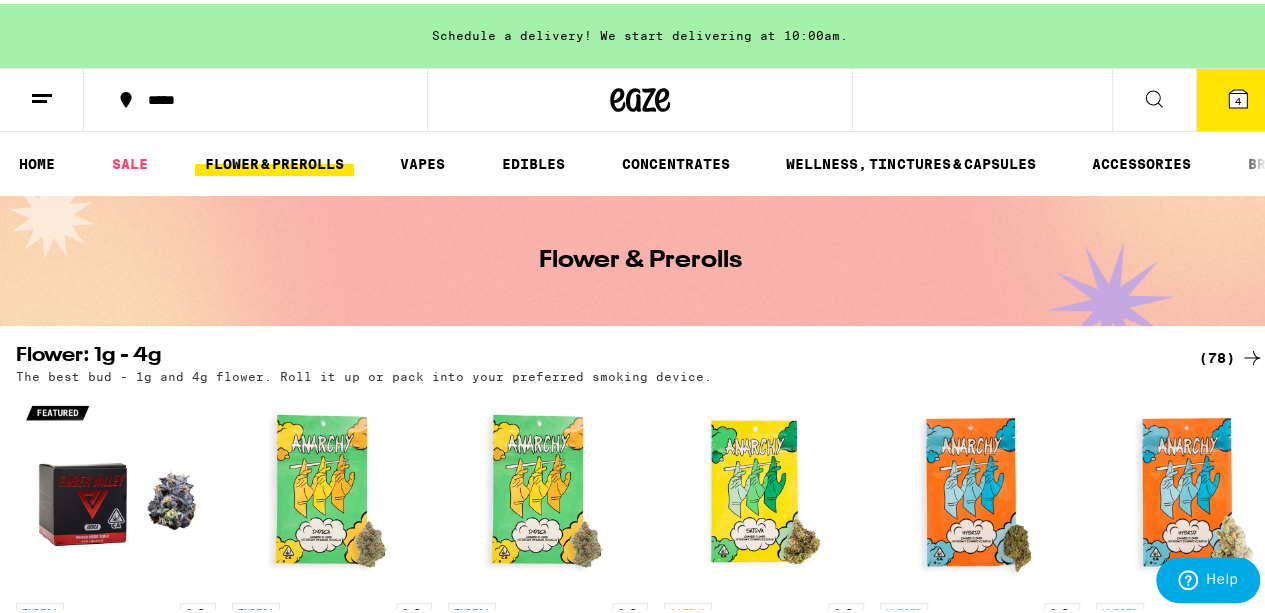 click on "4" at bounding box center [1238, 97] 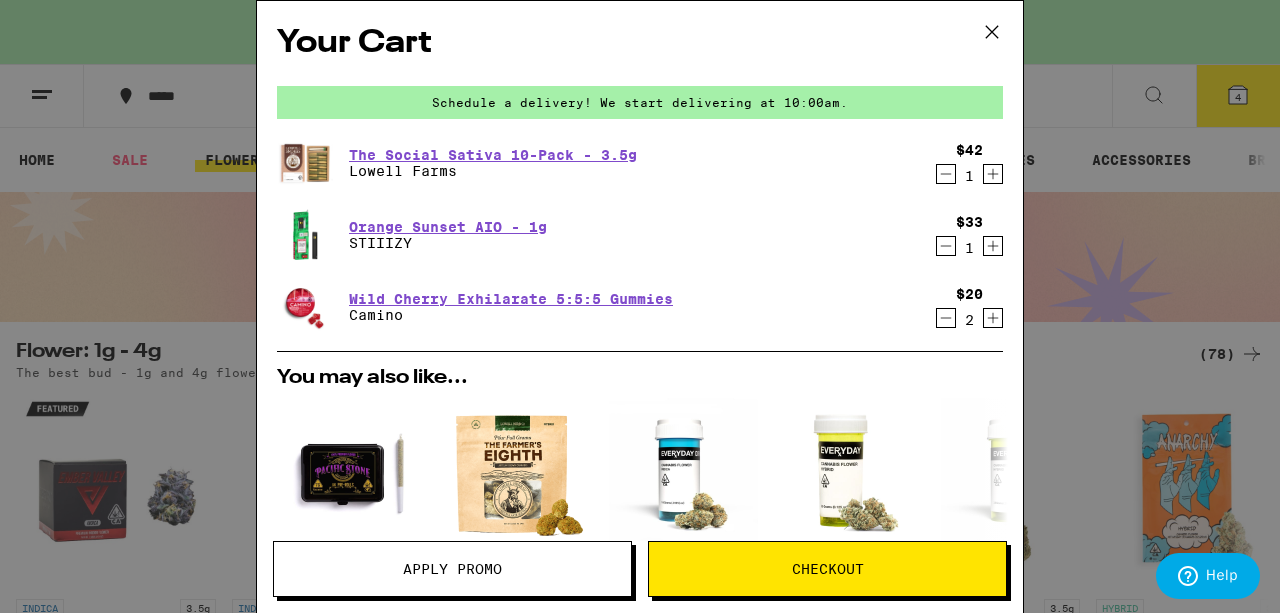 click 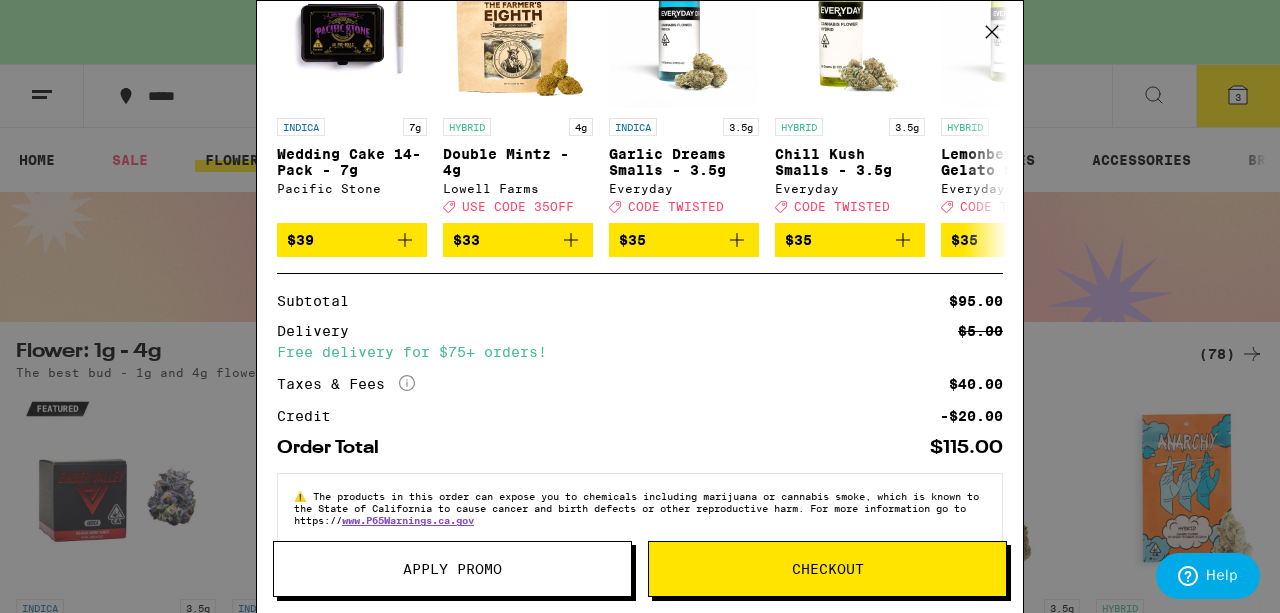 scroll, scrollTop: 457, scrollLeft: 0, axis: vertical 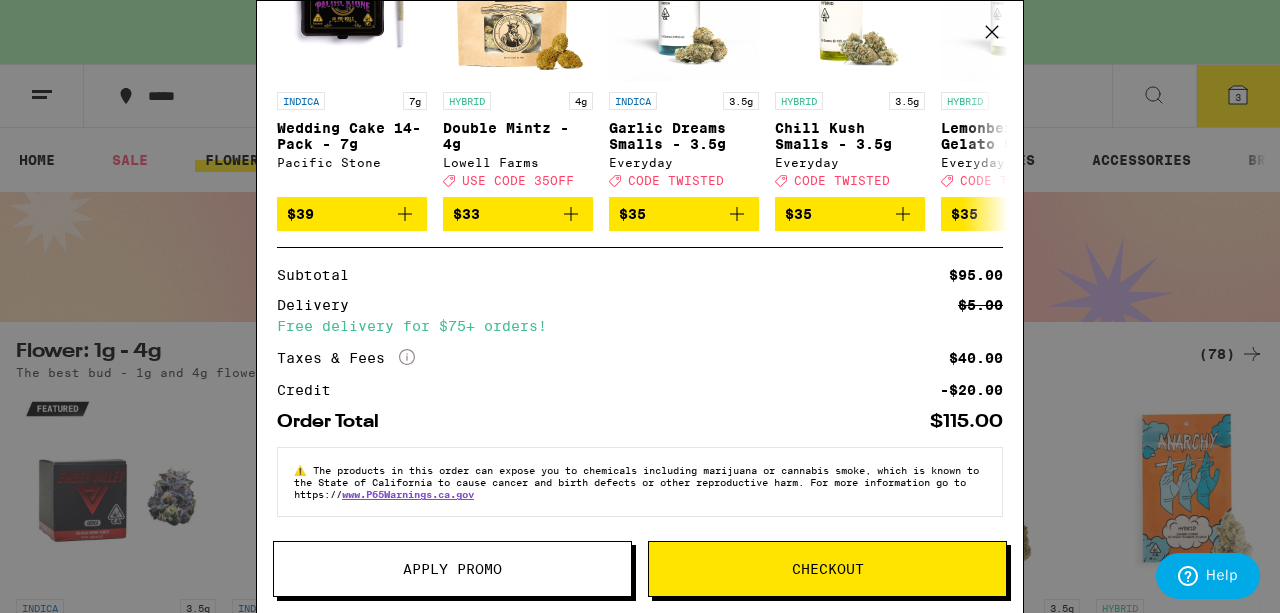 click on "Checkout" at bounding box center [828, 569] 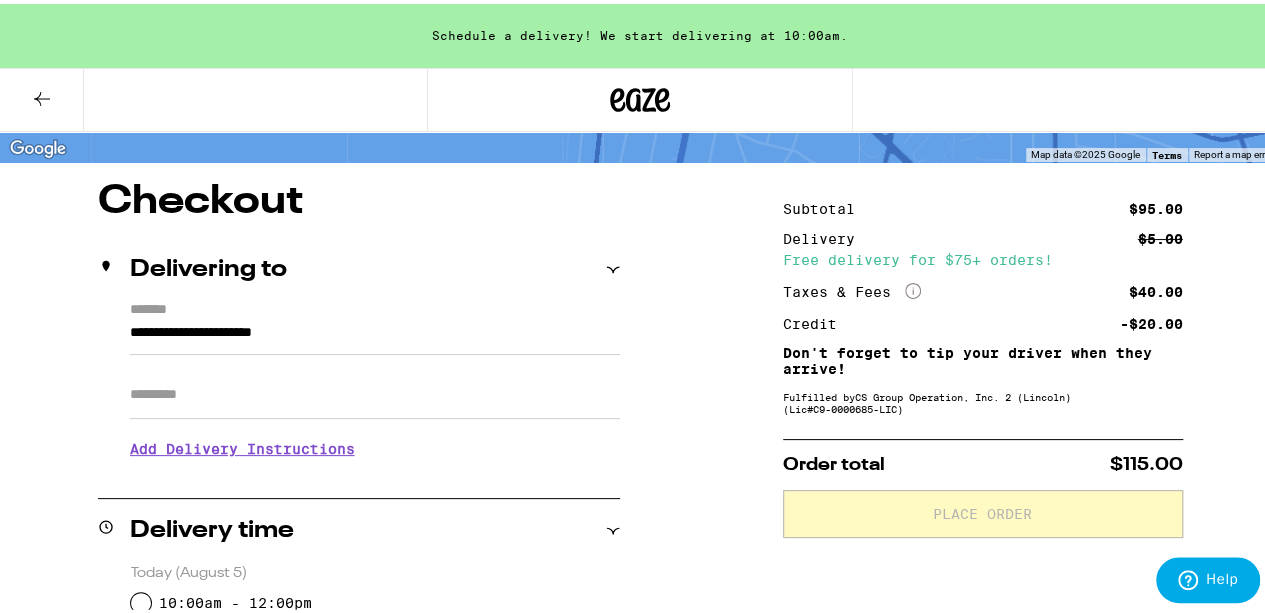 scroll, scrollTop: 129, scrollLeft: 0, axis: vertical 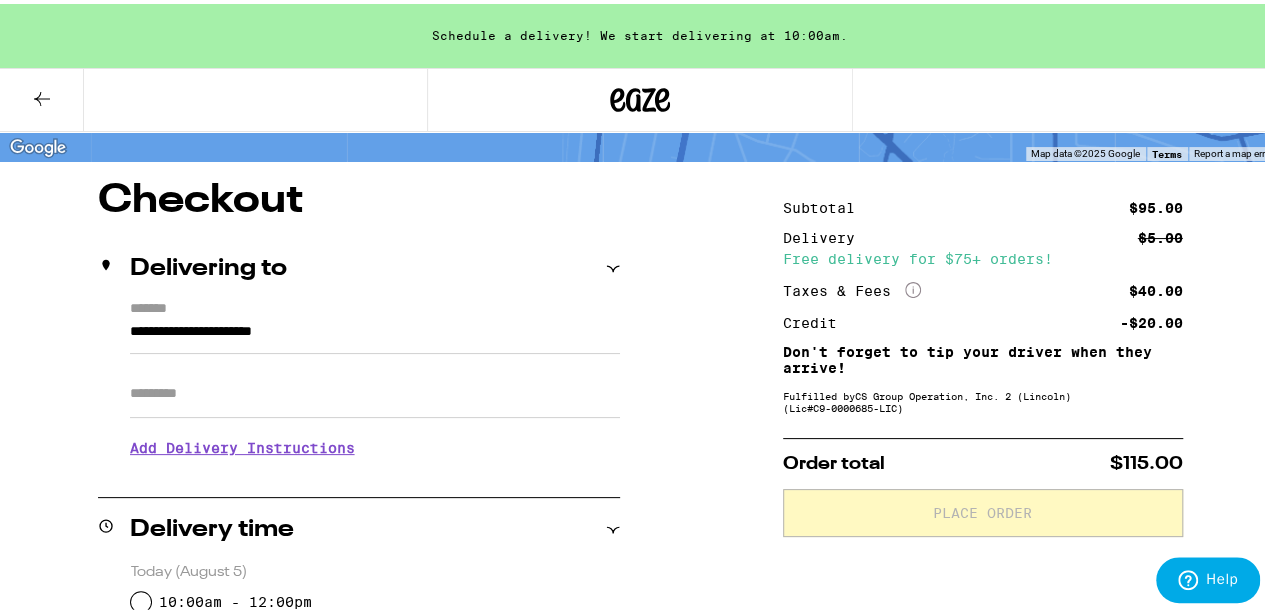 click on "Apt/Suite" at bounding box center (375, 390) 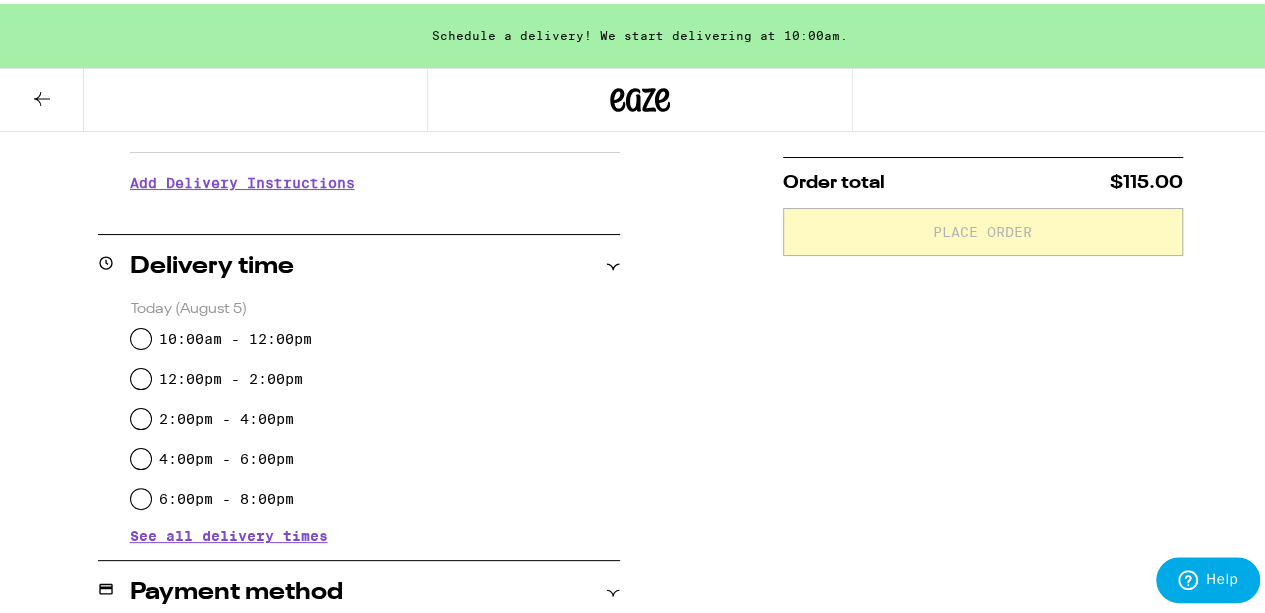 scroll, scrollTop: 414, scrollLeft: 0, axis: vertical 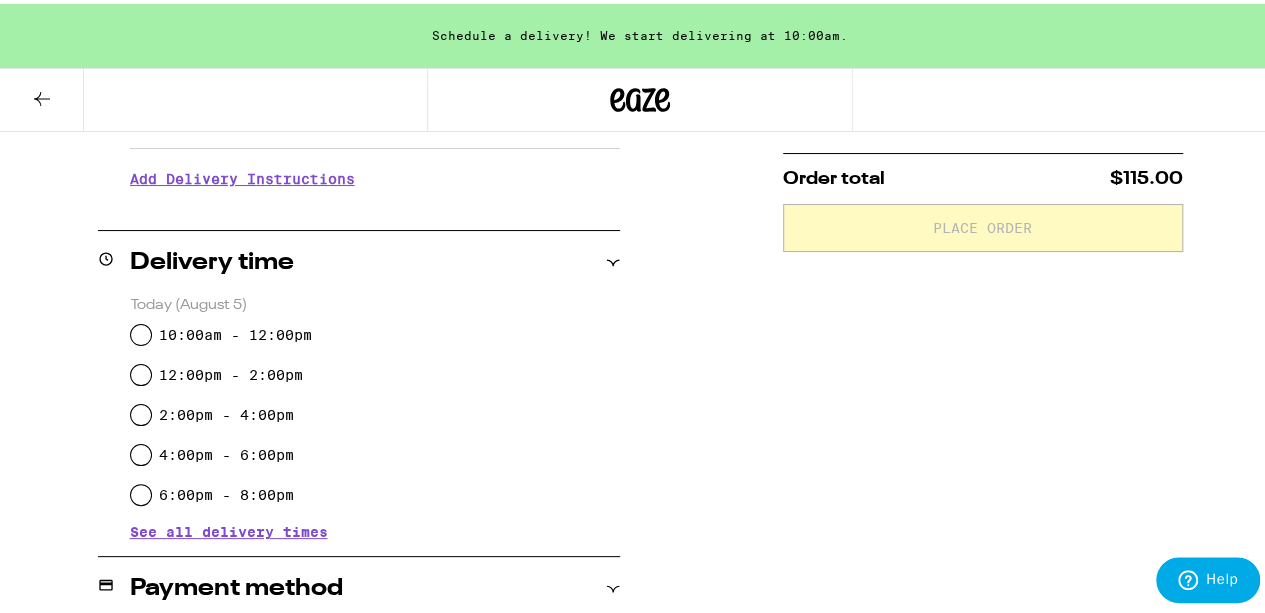 type on "*" 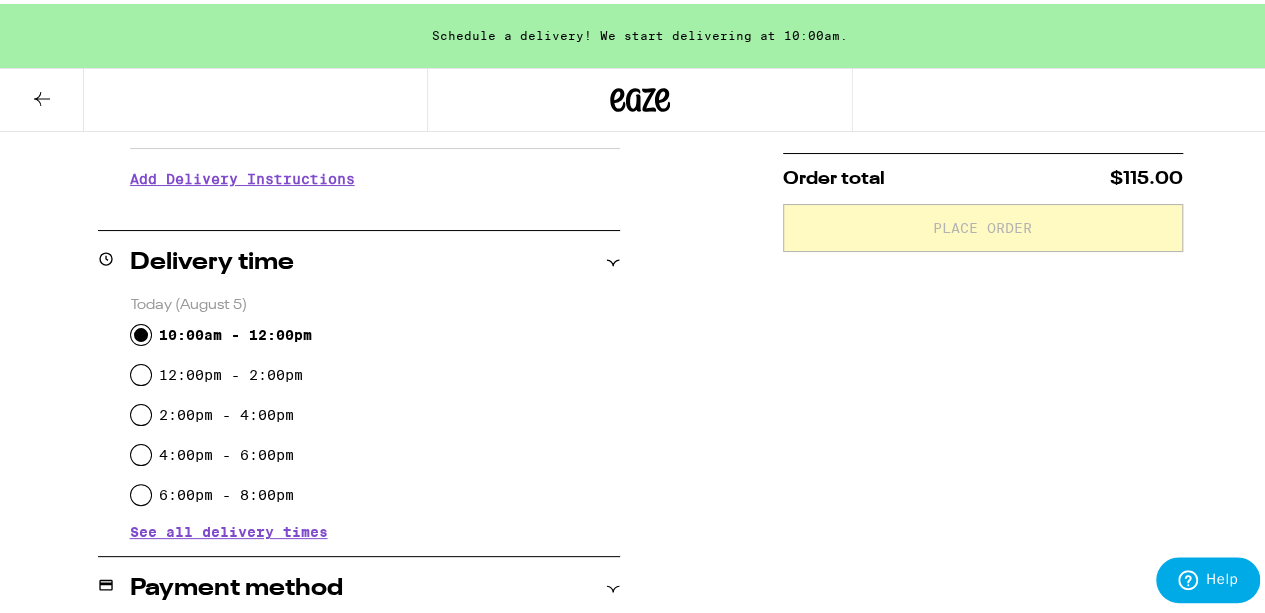 click on "10:00am - 12:00pm" at bounding box center (141, 331) 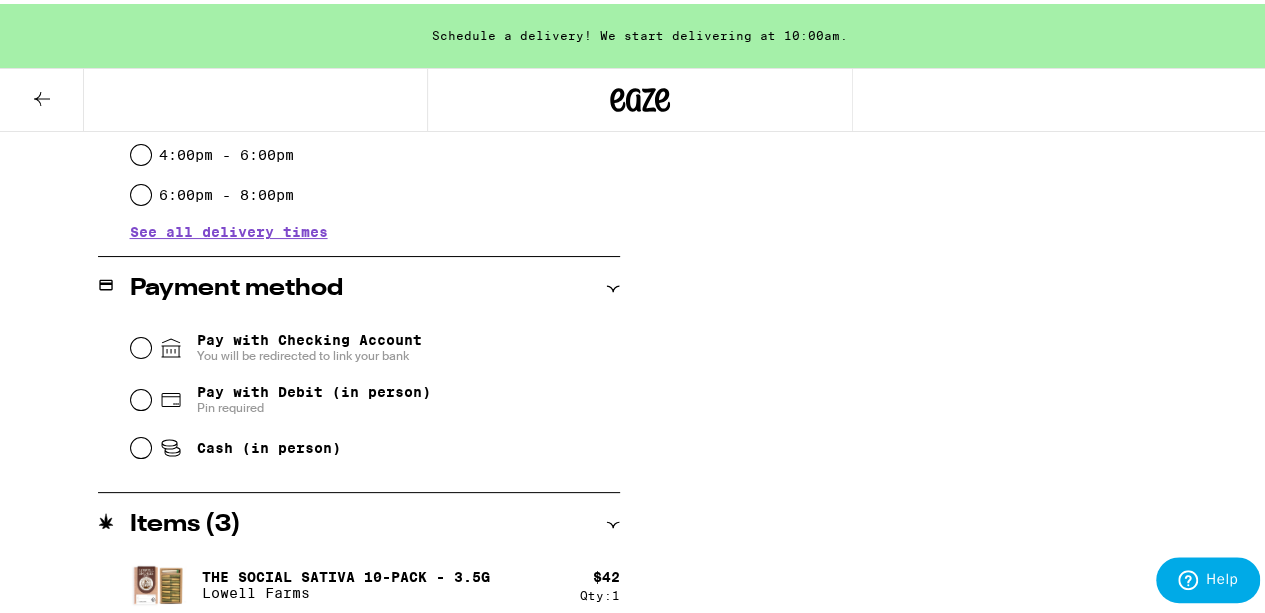 scroll, scrollTop: 716, scrollLeft: 0, axis: vertical 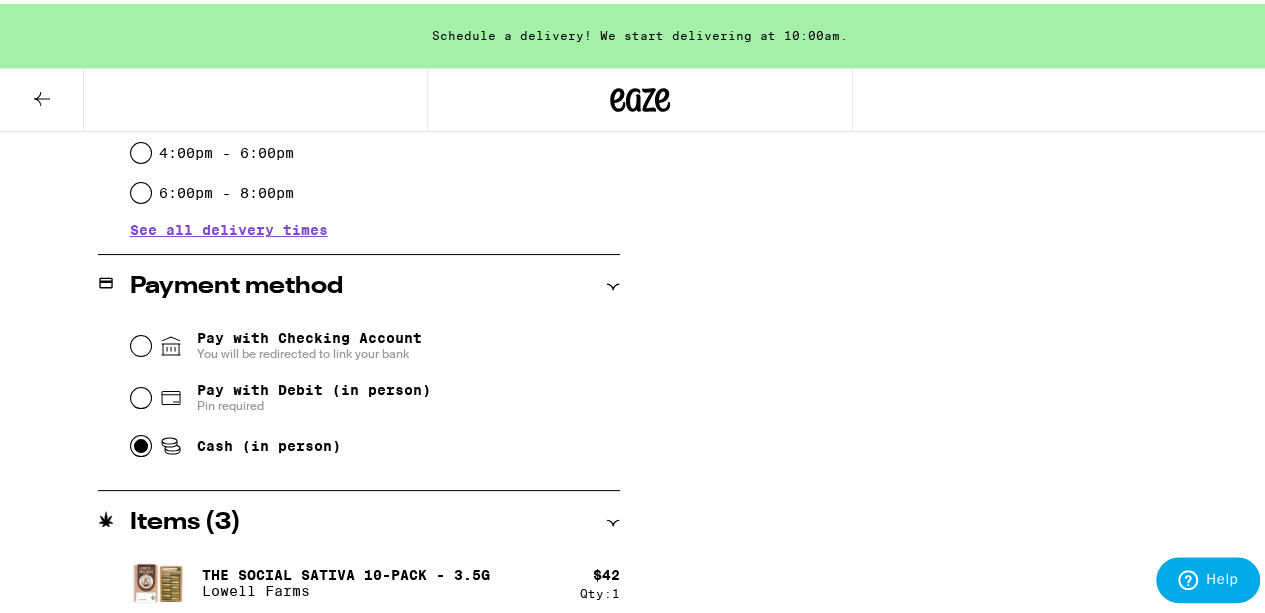 click on "Cash (in person)" at bounding box center (141, 442) 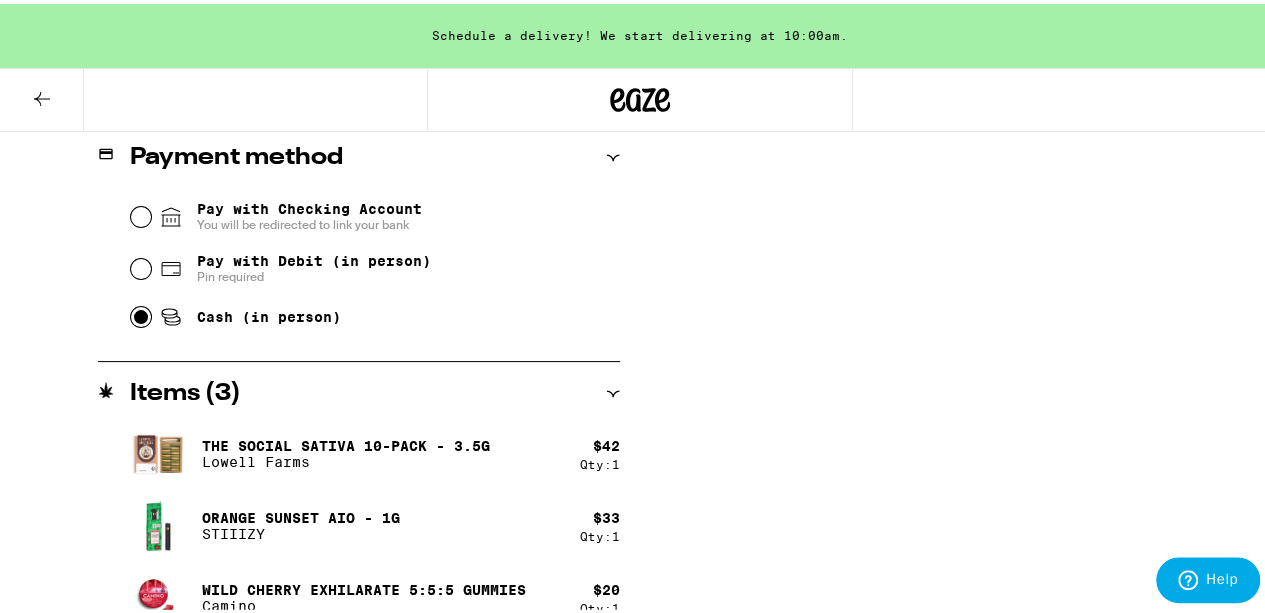 scroll, scrollTop: 869, scrollLeft: 0, axis: vertical 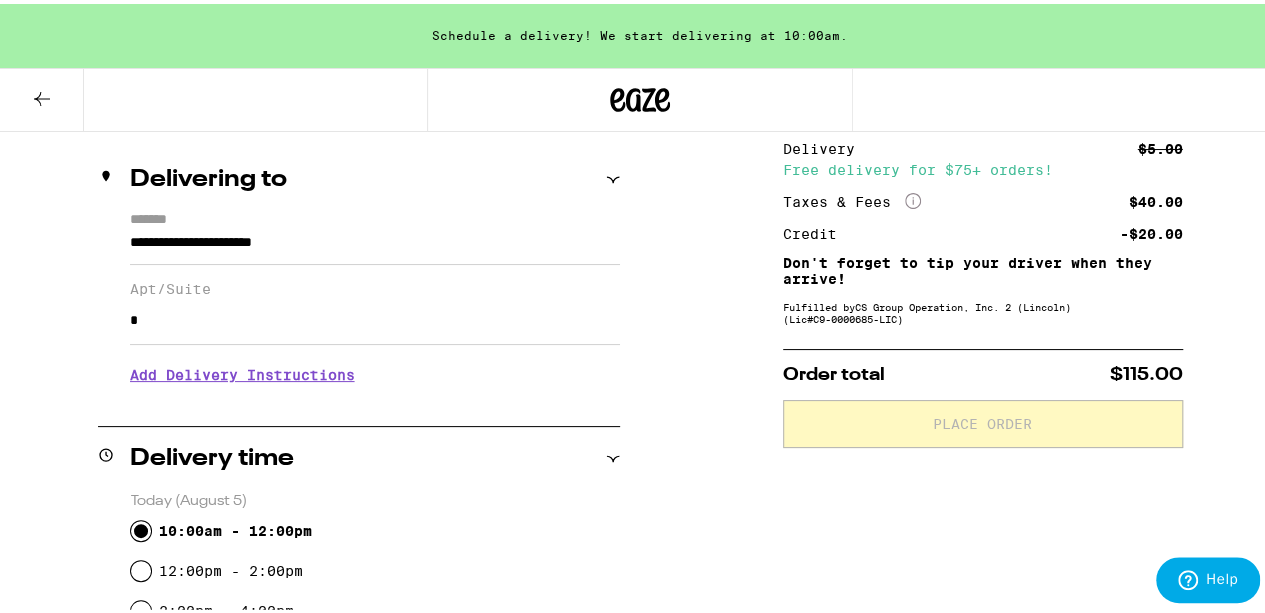 click on "Add Delivery Instructions" at bounding box center [375, 371] 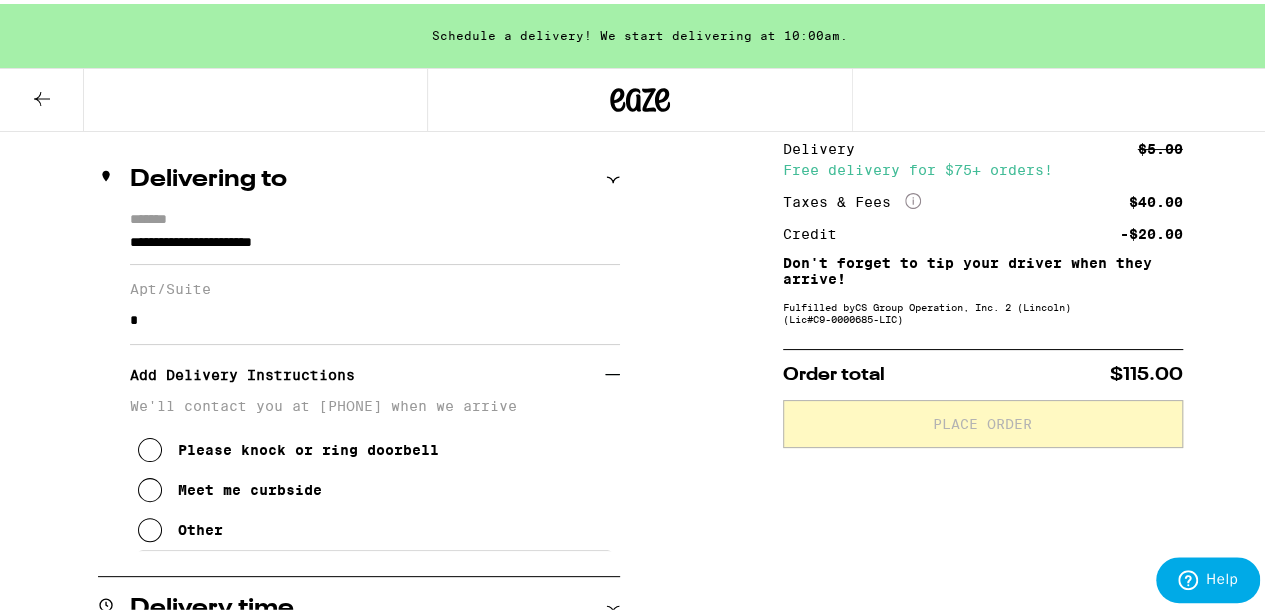 click at bounding box center (150, 486) 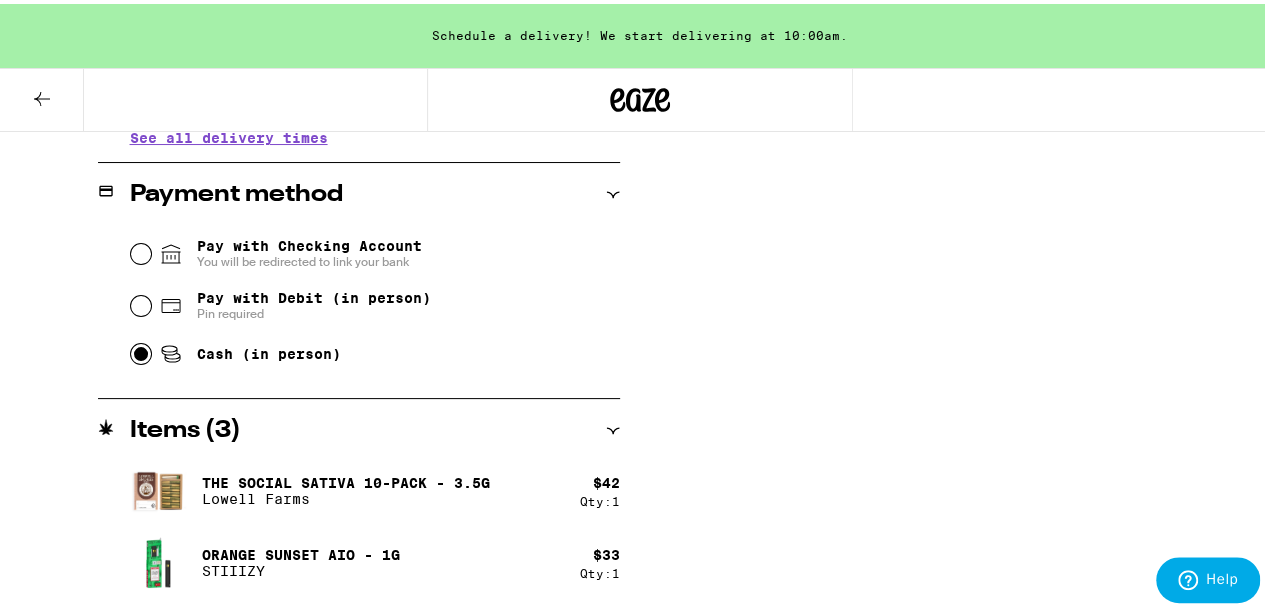 scroll, scrollTop: 959, scrollLeft: 0, axis: vertical 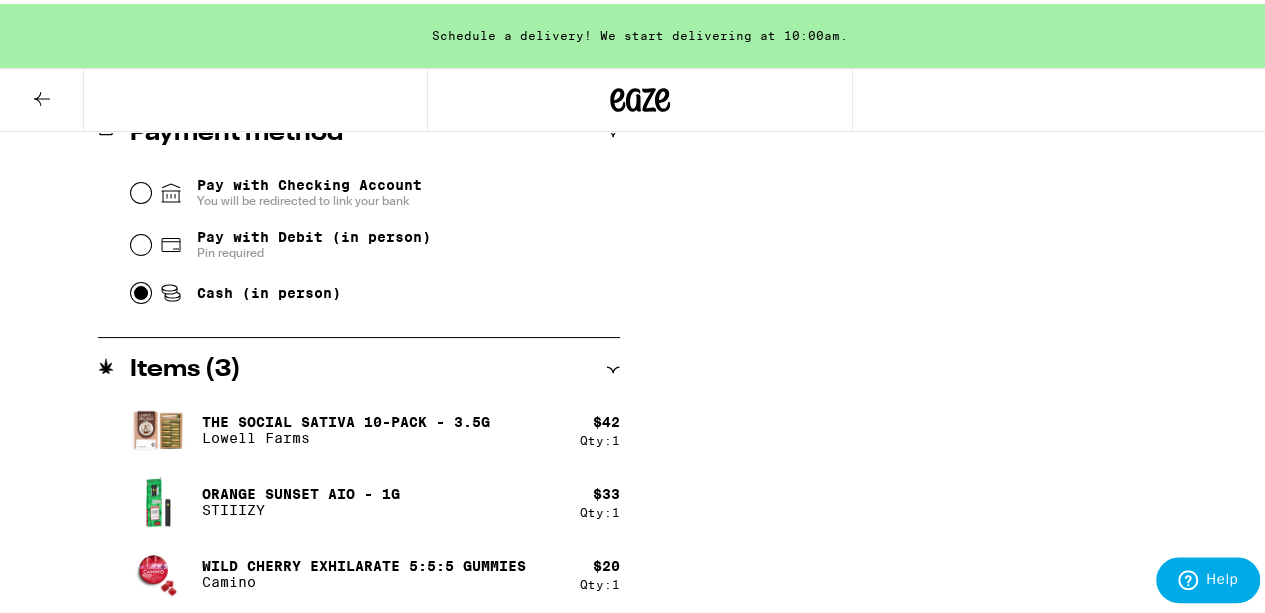 click 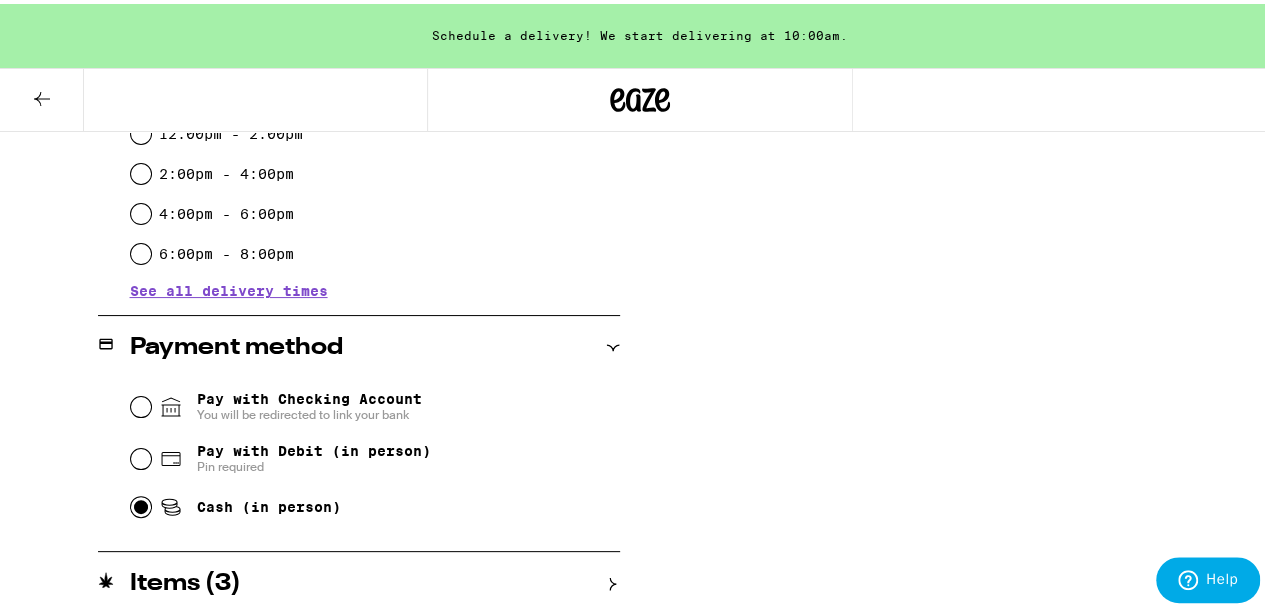 scroll, scrollTop: 803, scrollLeft: 0, axis: vertical 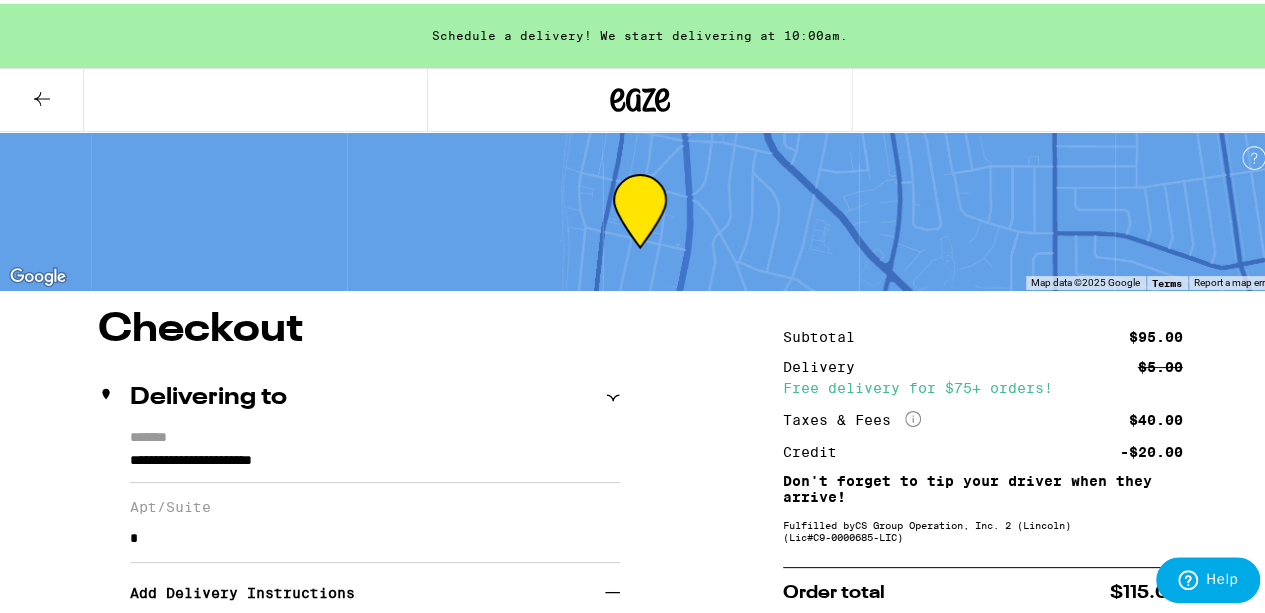 click on "**********" at bounding box center [375, 462] 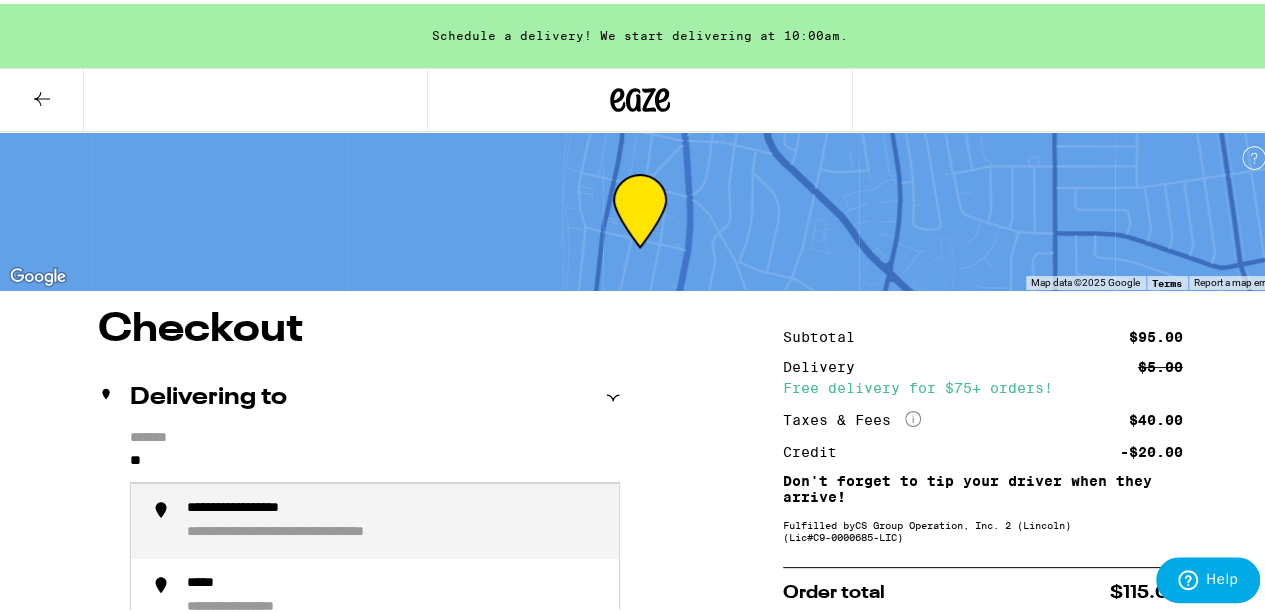 type on "*" 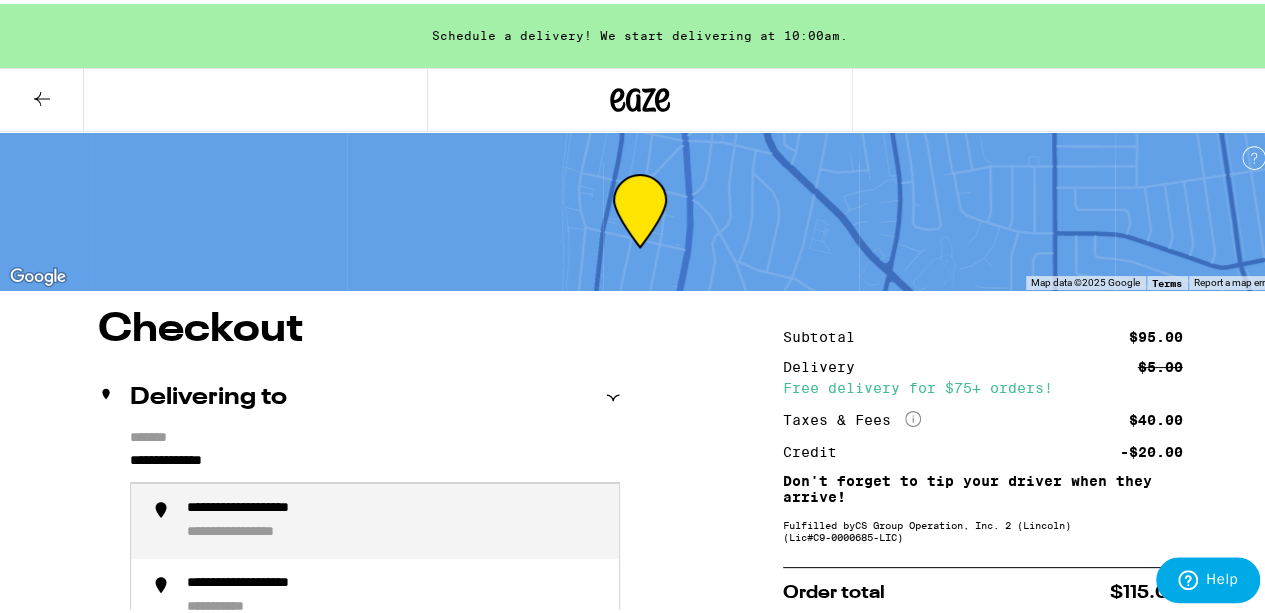 click on "**********" at bounding box center [395, 517] 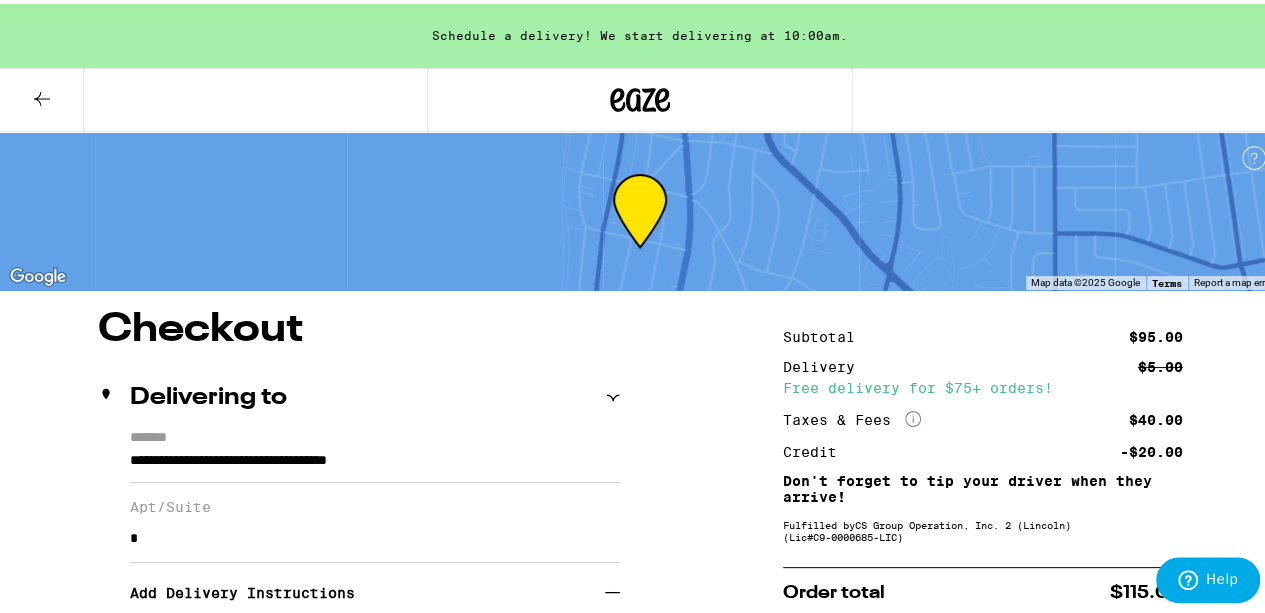 type on "**********" 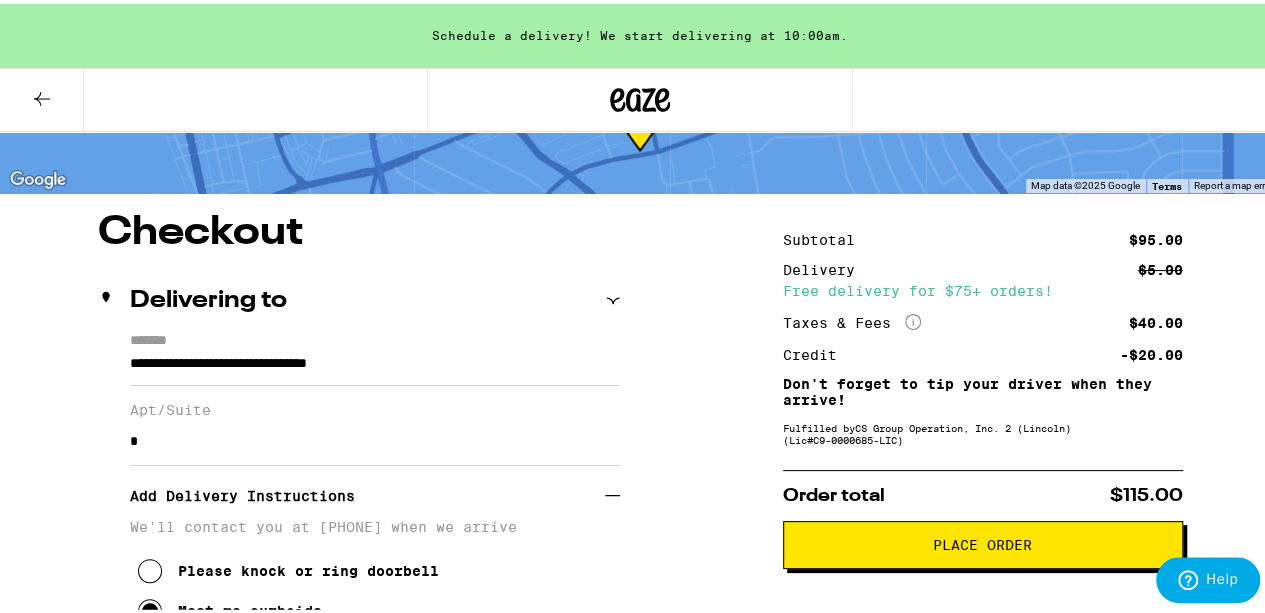 scroll, scrollTop: 110, scrollLeft: 0, axis: vertical 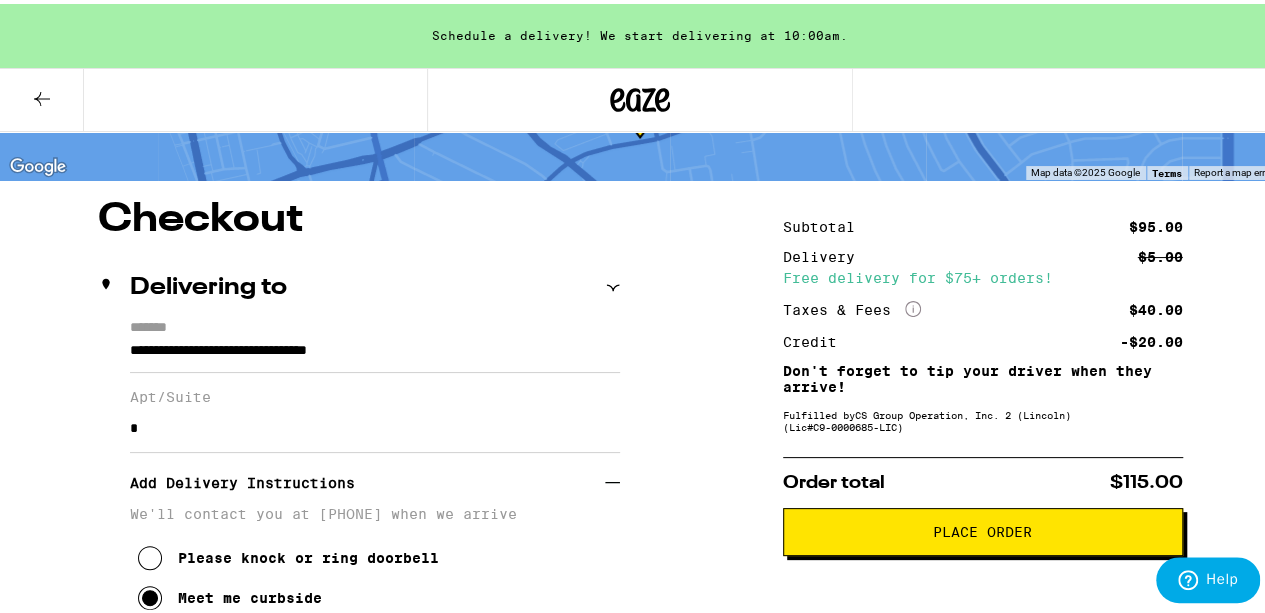 click on "Place Order" at bounding box center [982, 528] 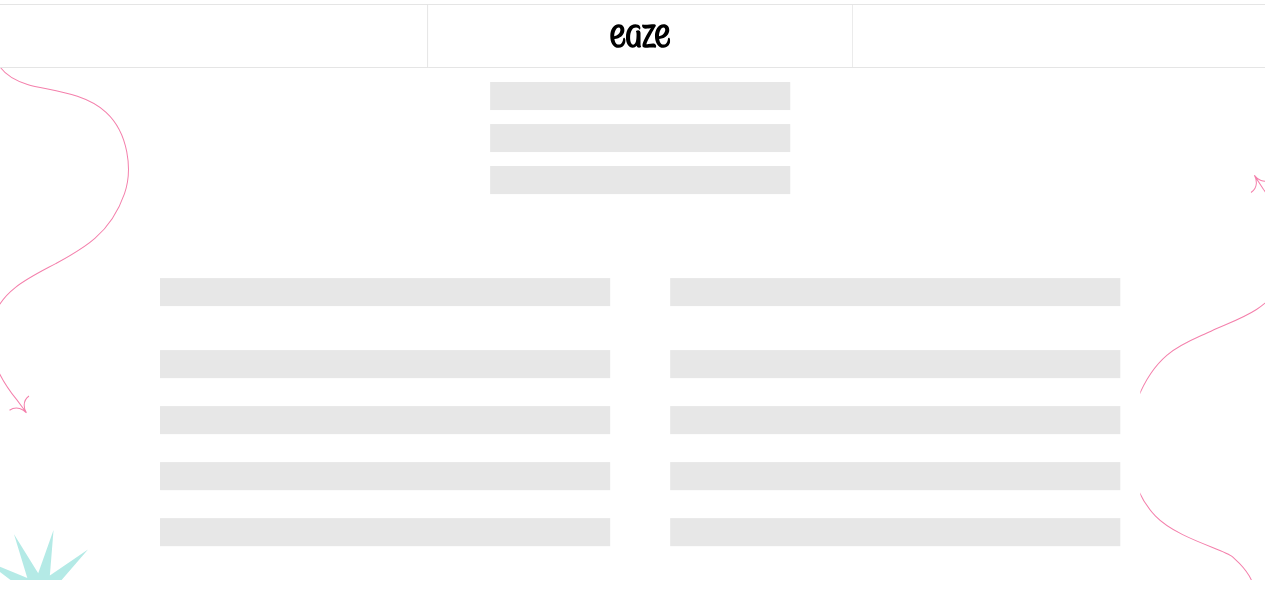 scroll, scrollTop: 0, scrollLeft: 0, axis: both 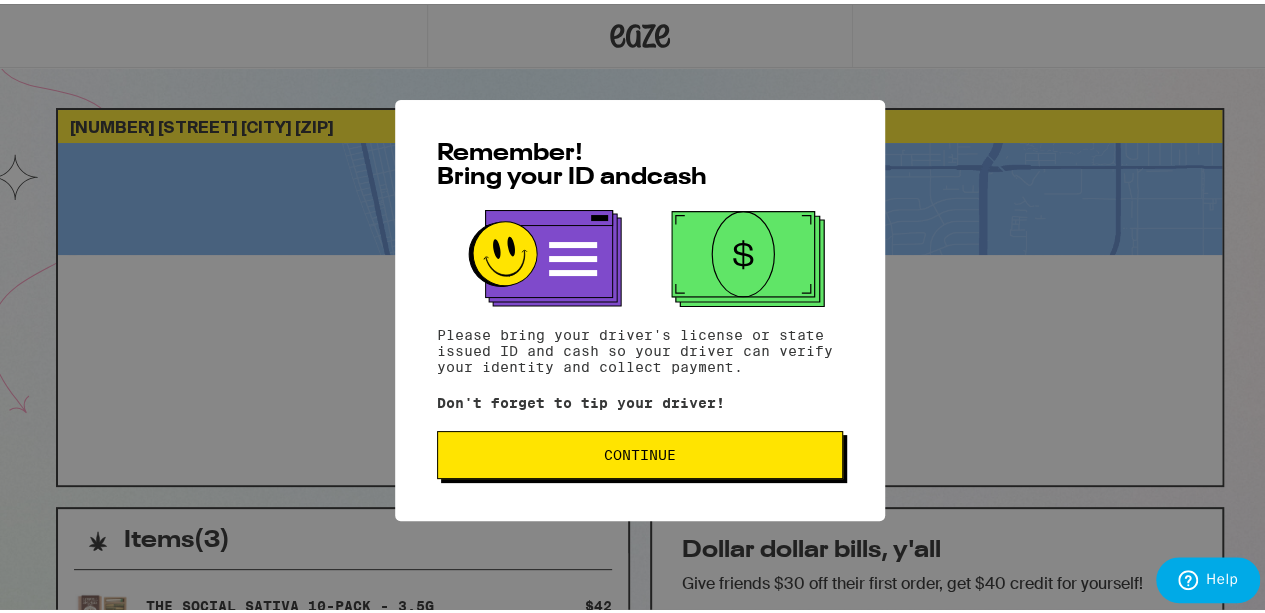 click on "Continue" at bounding box center [640, 451] 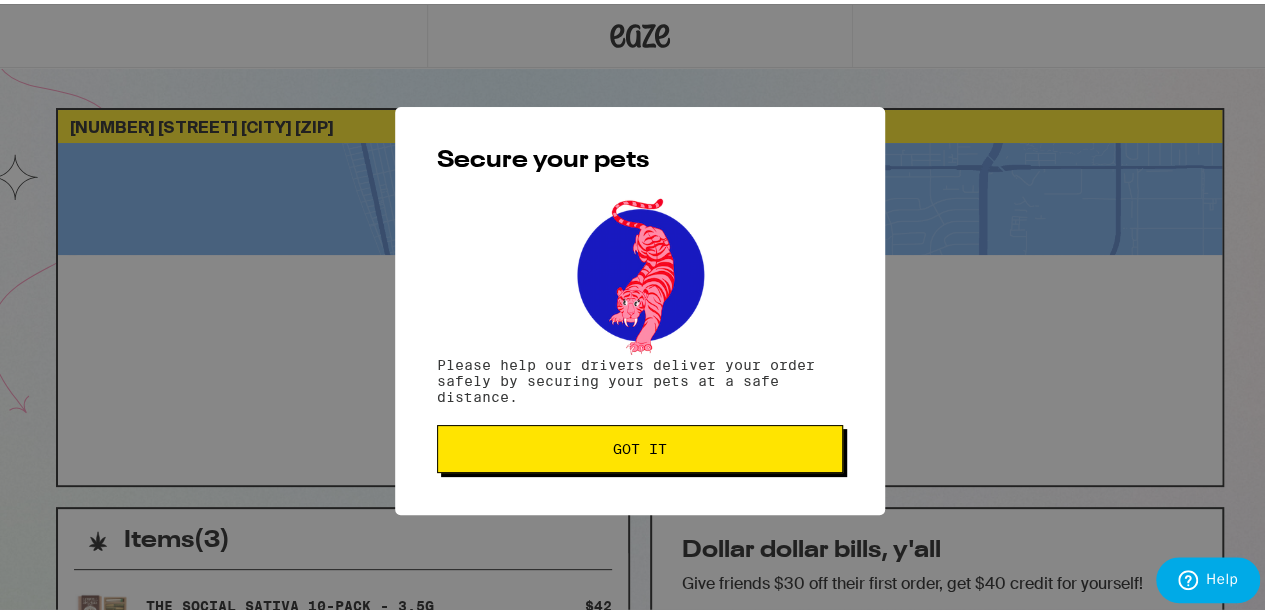 click on "Got it" at bounding box center (640, 445) 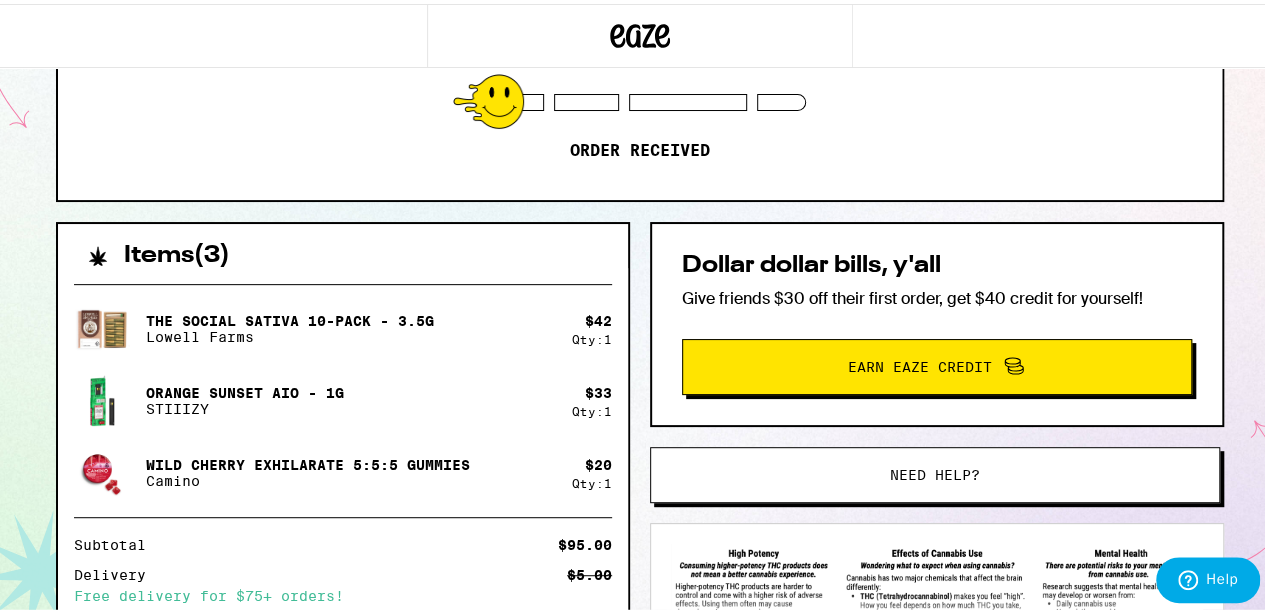 scroll, scrollTop: 322, scrollLeft: 0, axis: vertical 